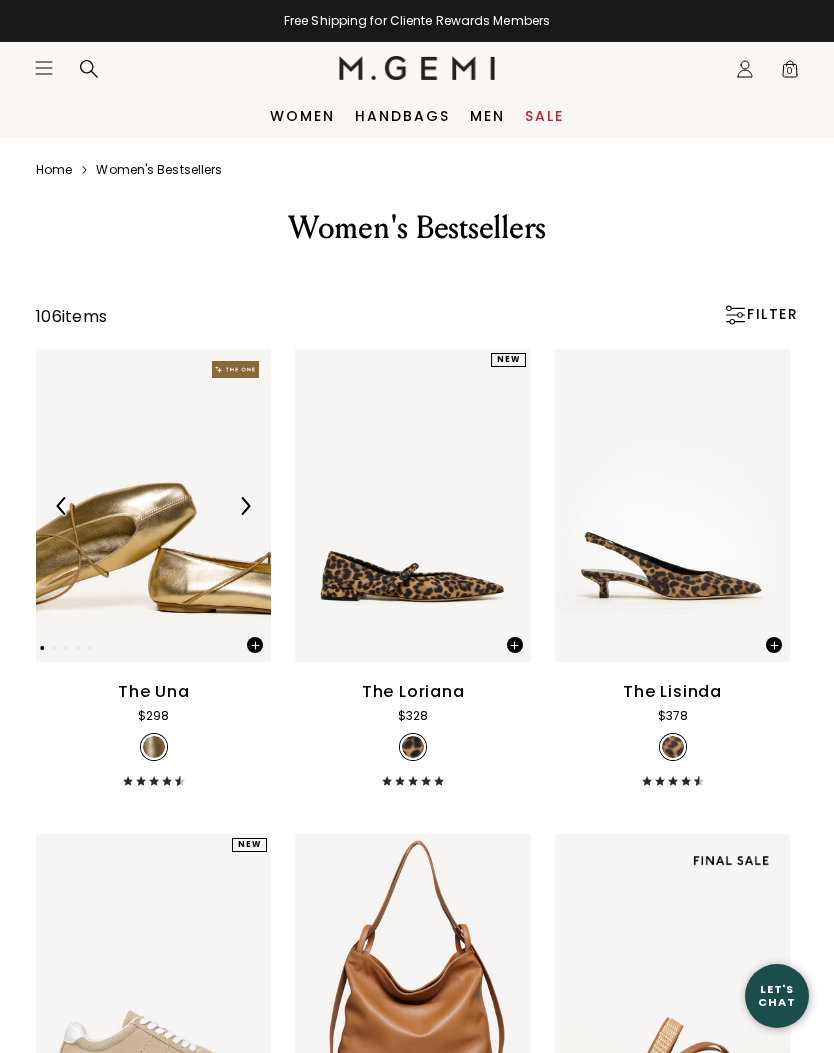 scroll, scrollTop: 0, scrollLeft: 0, axis: both 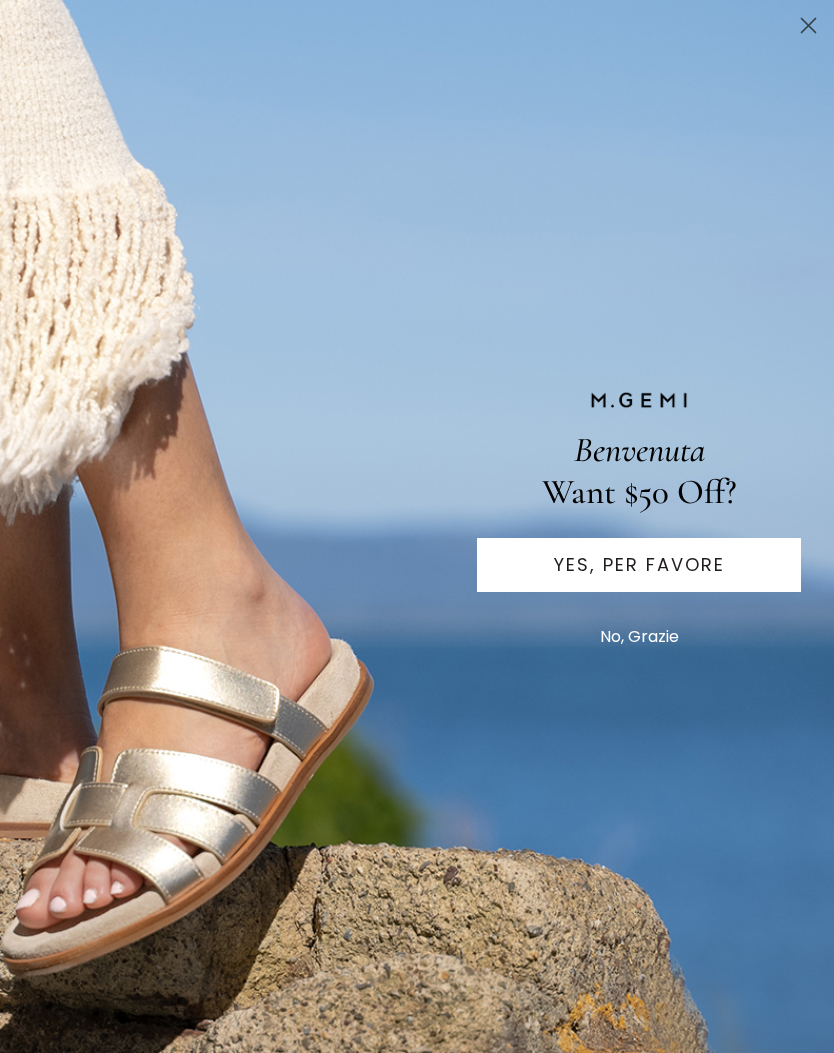 click on "No, Grazie" at bounding box center (639, 637) 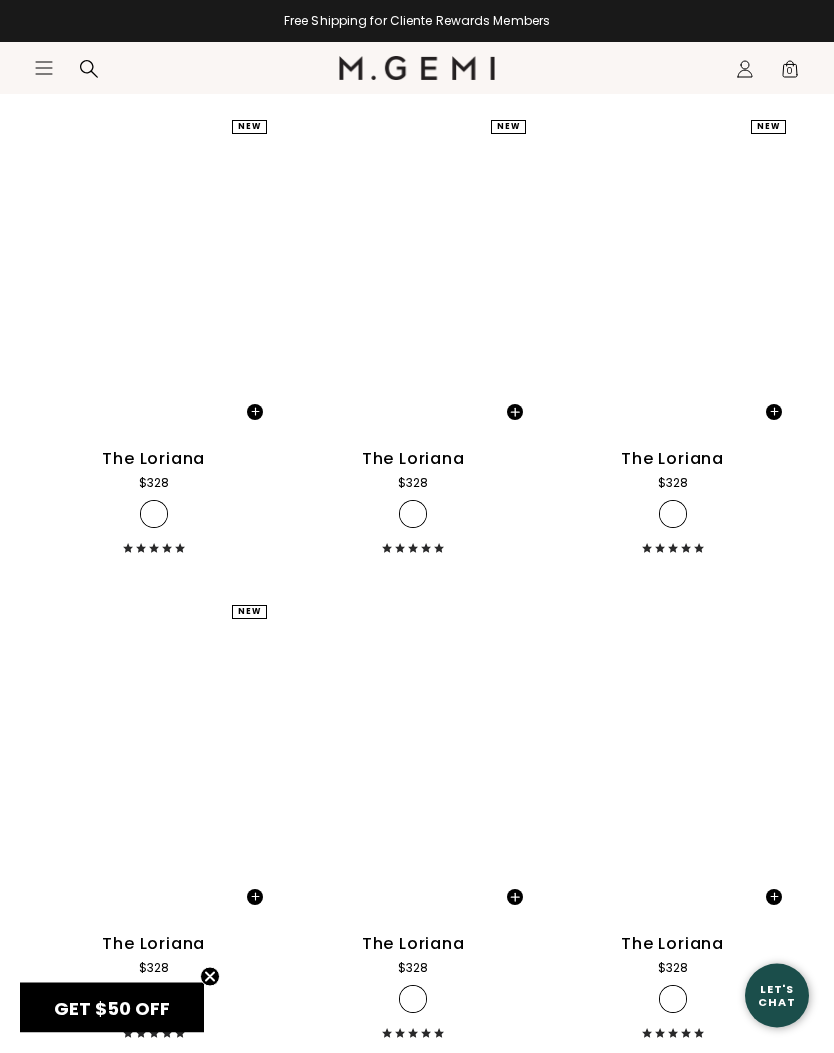 scroll, scrollTop: 7149, scrollLeft: 0, axis: vertical 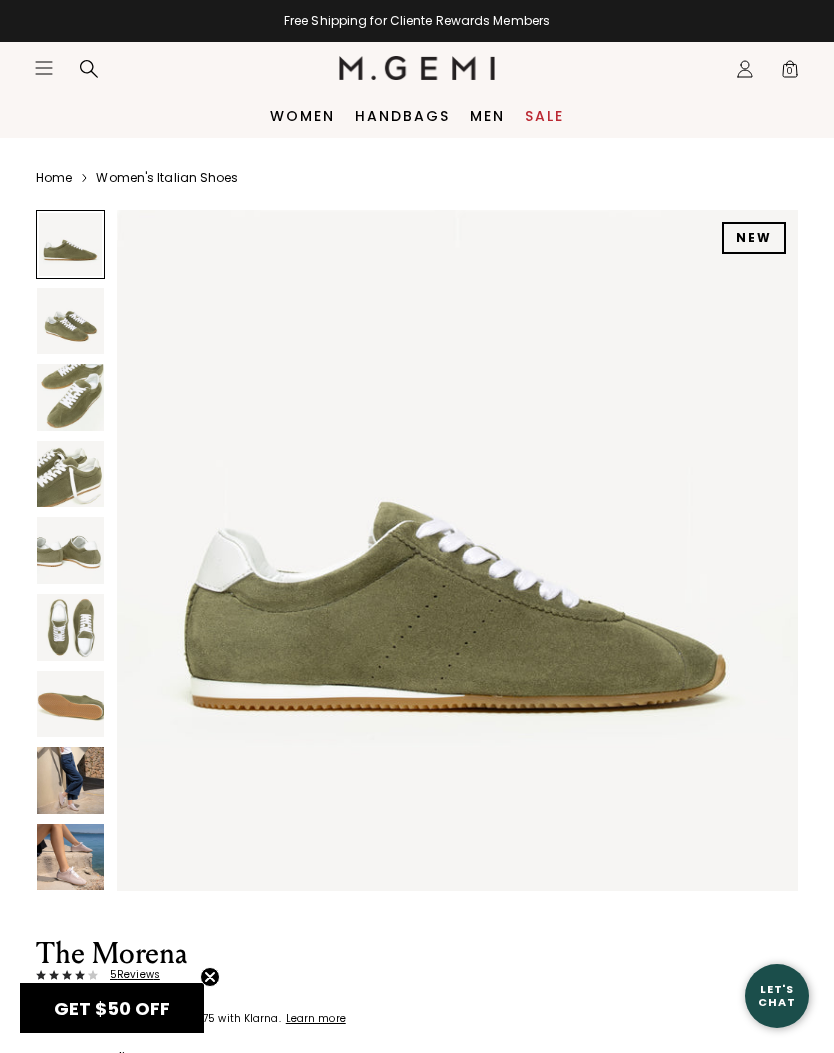 click at bounding box center (70, 474) 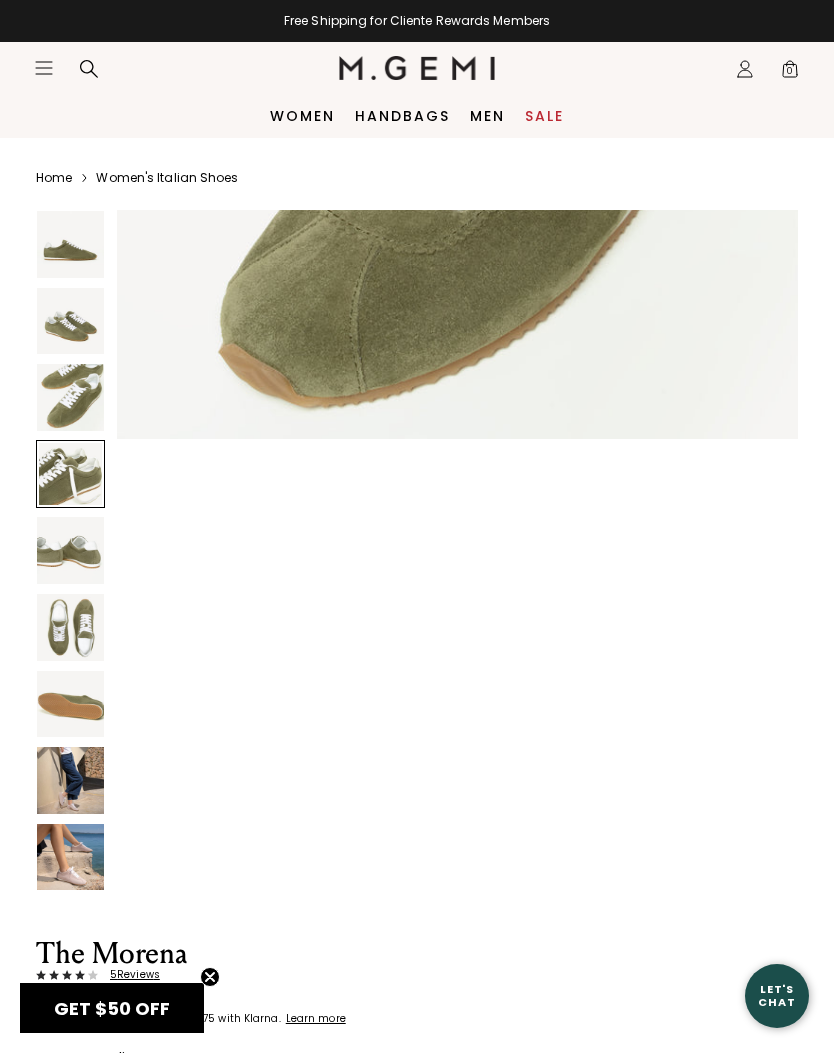 scroll, scrollTop: 2104, scrollLeft: 0, axis: vertical 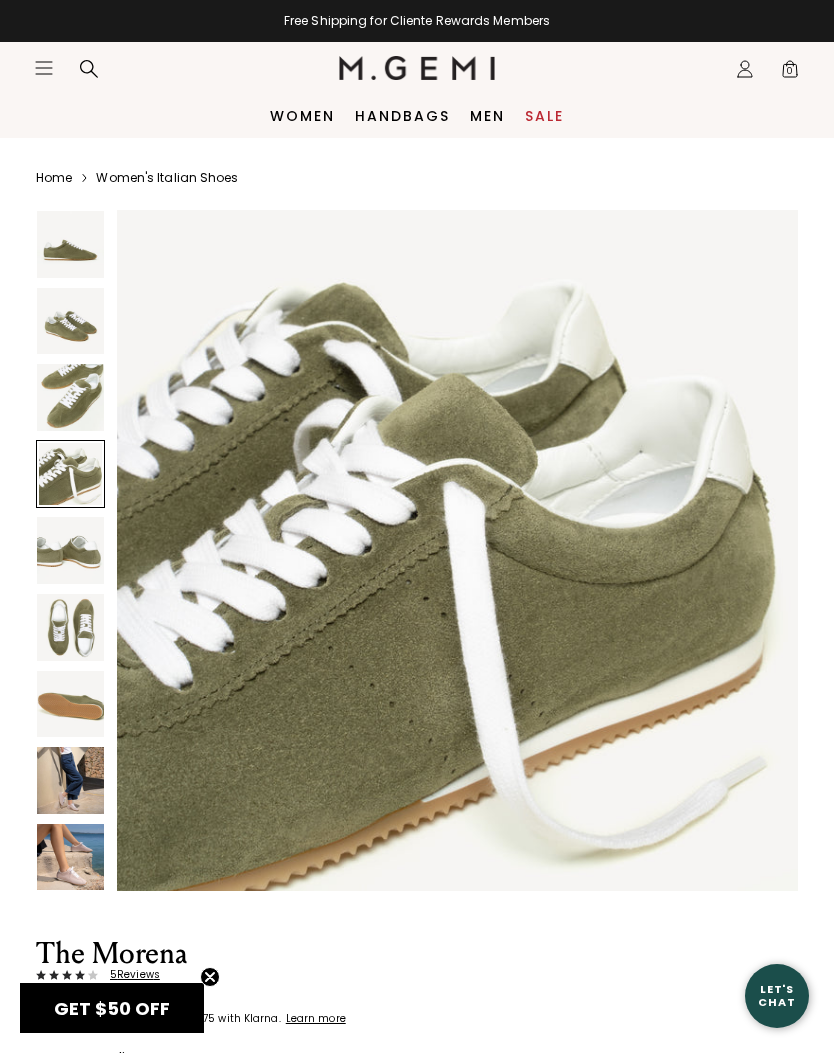 click at bounding box center [70, 627] 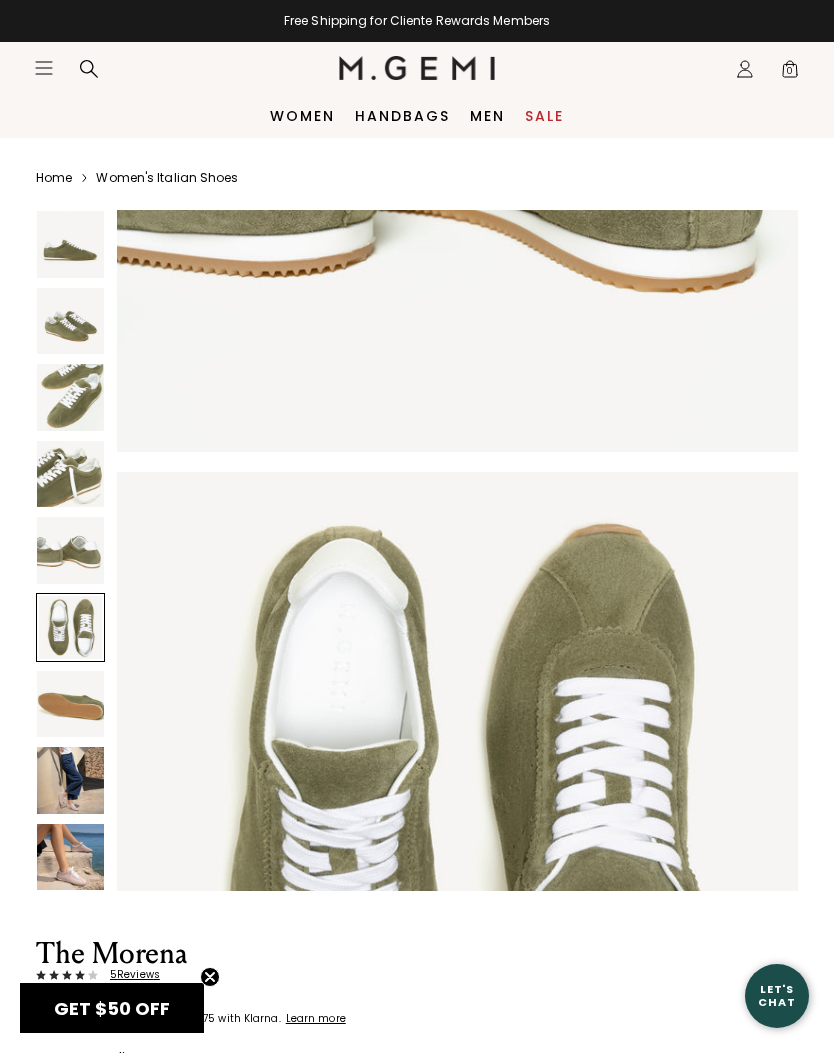 scroll, scrollTop: 3507, scrollLeft: 0, axis: vertical 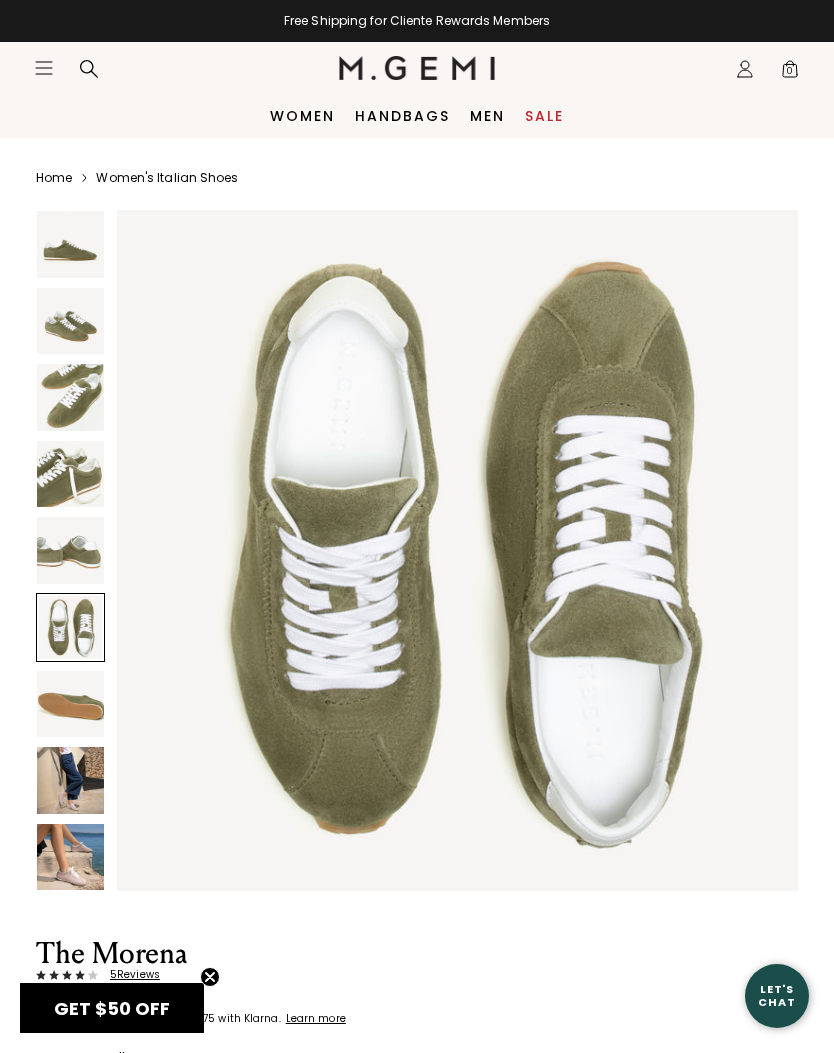 click at bounding box center (70, 627) 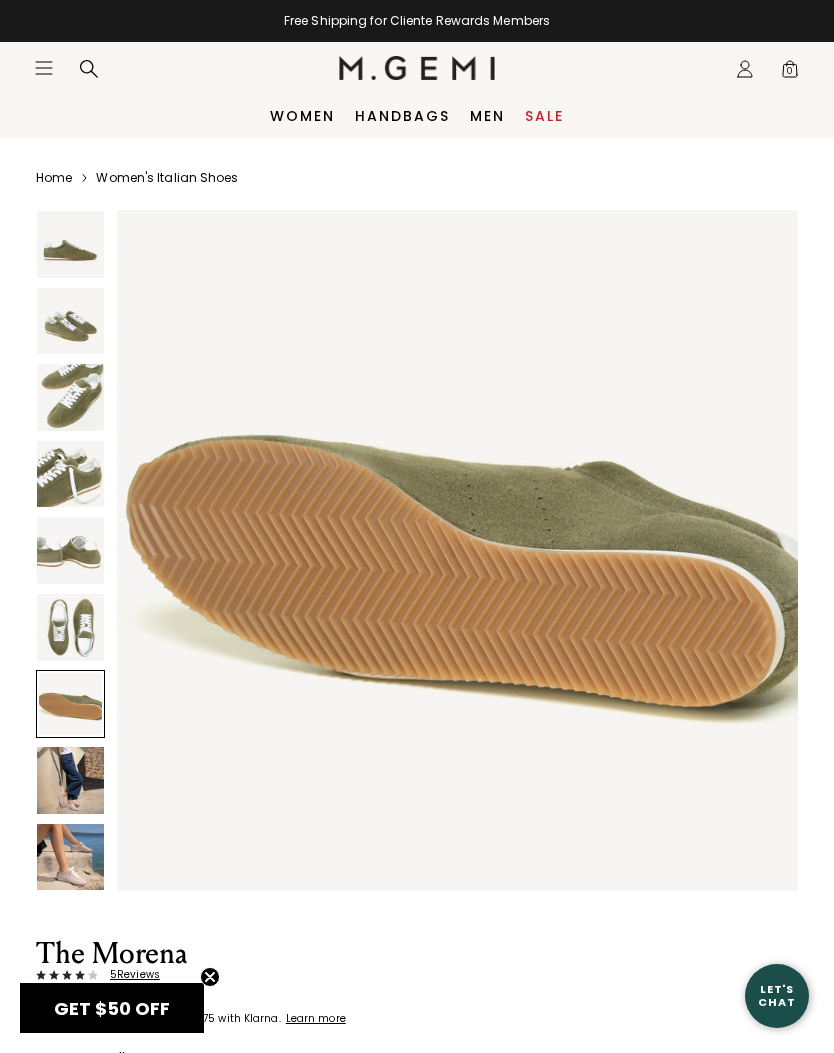 scroll, scrollTop: 4208, scrollLeft: 0, axis: vertical 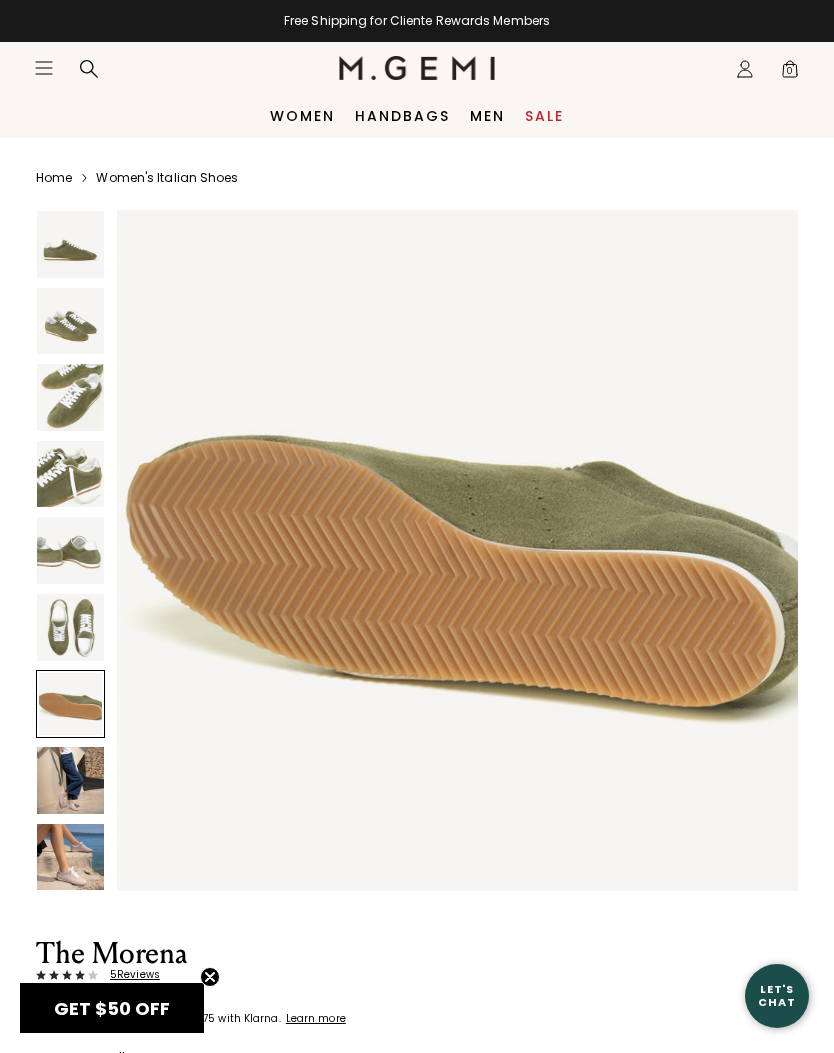 click at bounding box center [70, 780] 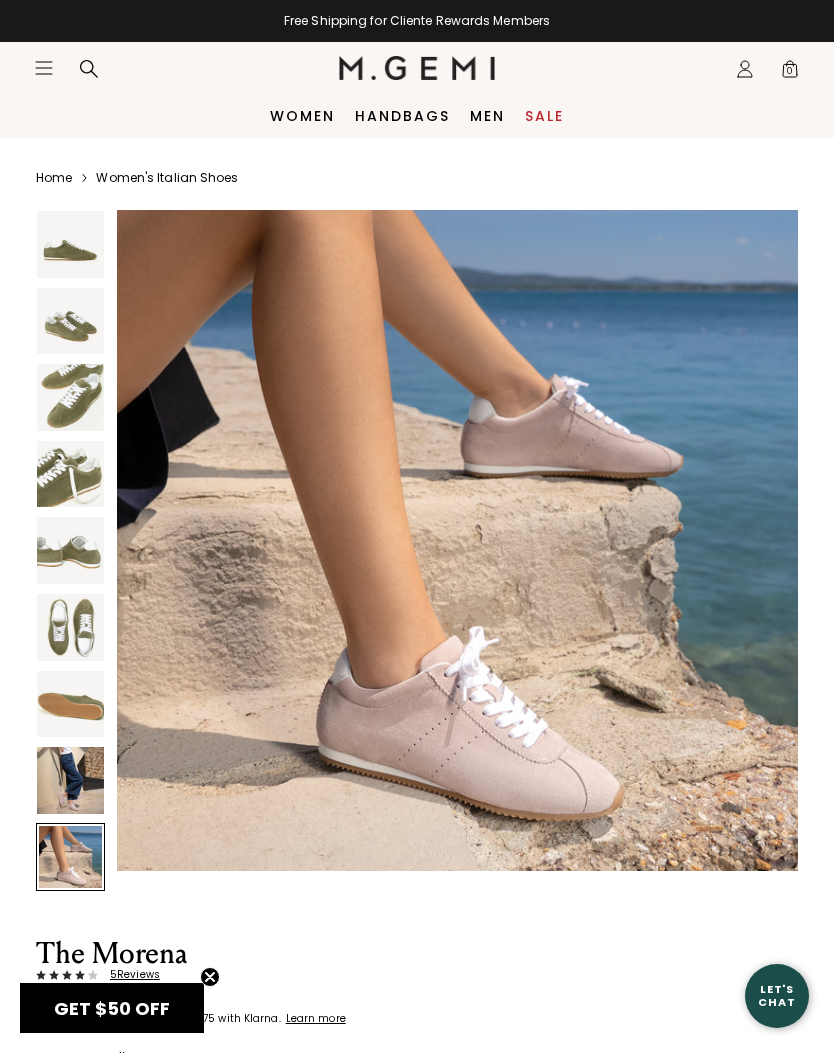 scroll, scrollTop: 5632, scrollLeft: 0, axis: vertical 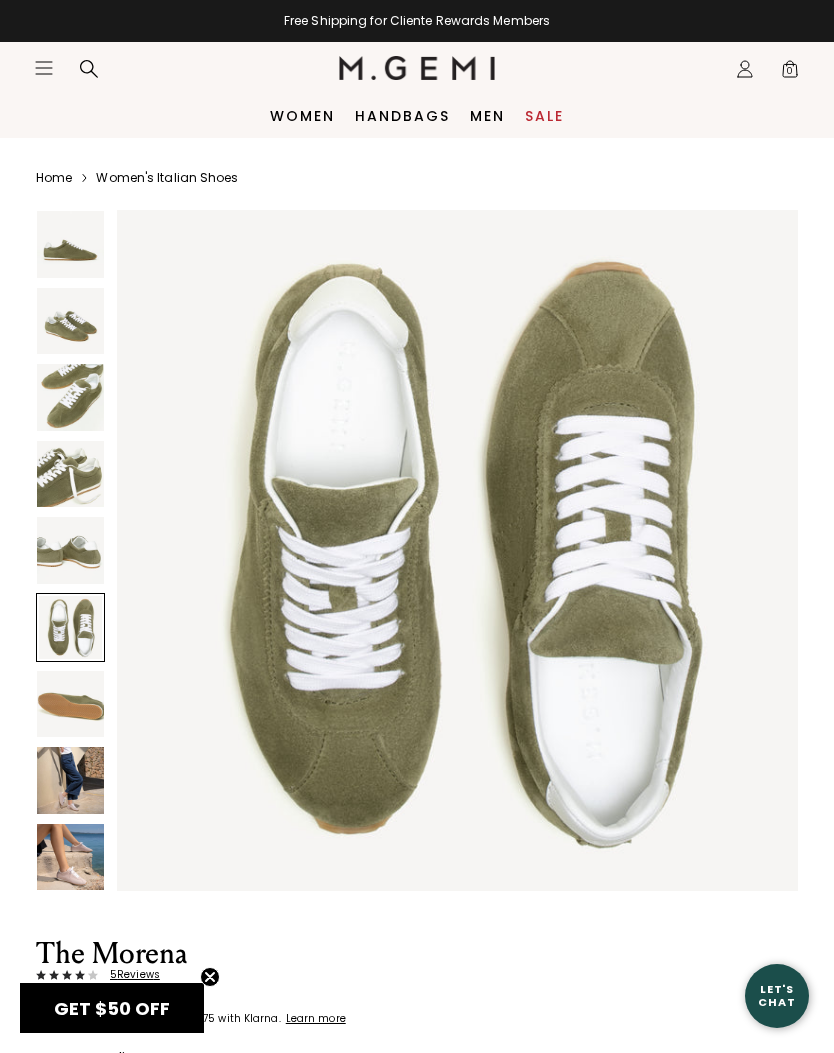 click at bounding box center (70, 550) 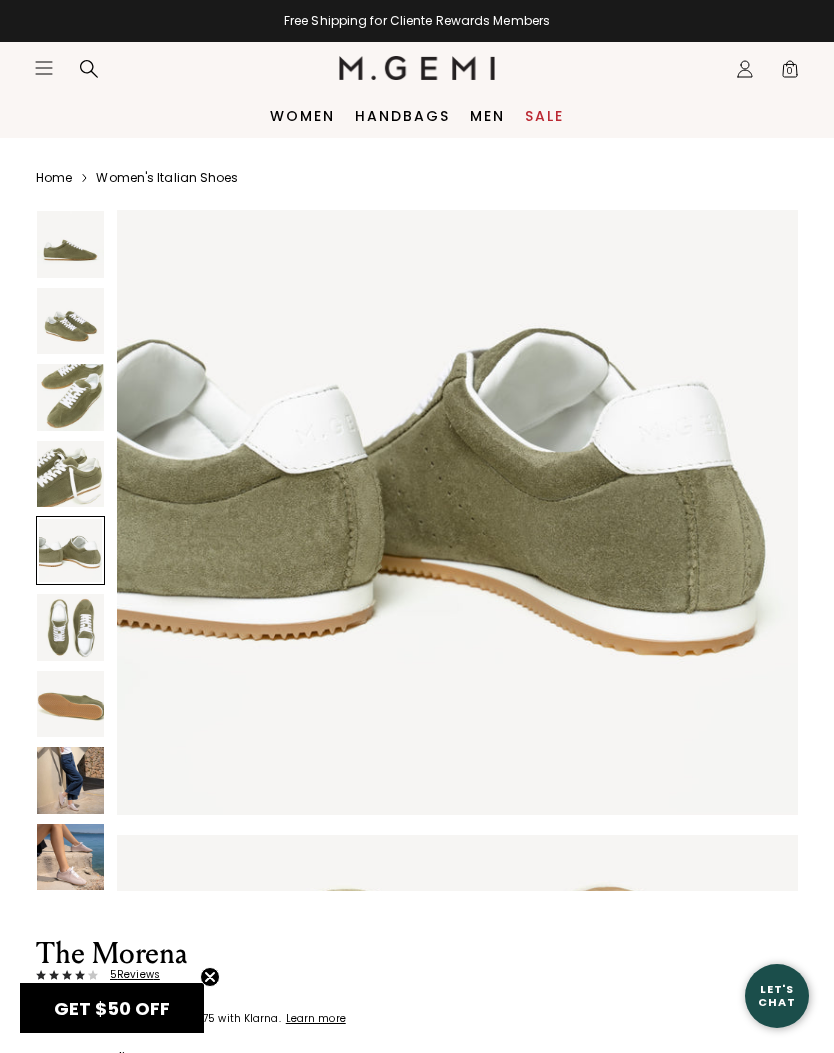 scroll, scrollTop: 2806, scrollLeft: 0, axis: vertical 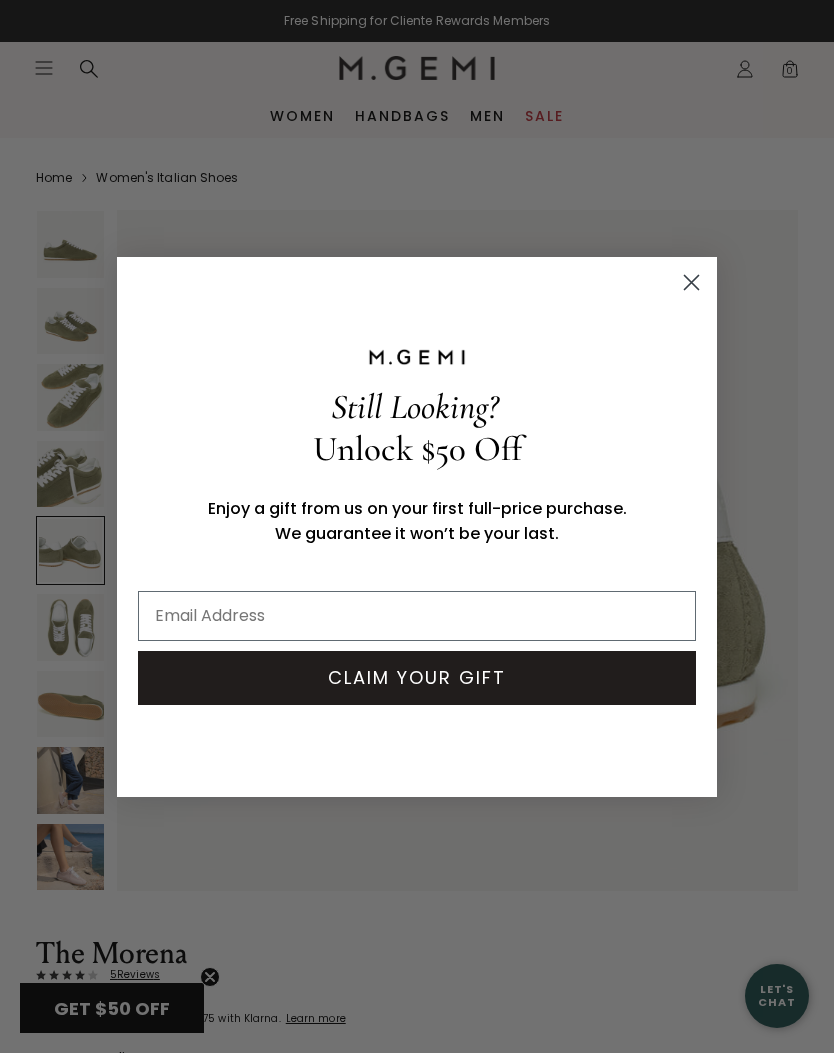 click at bounding box center (417, 616) 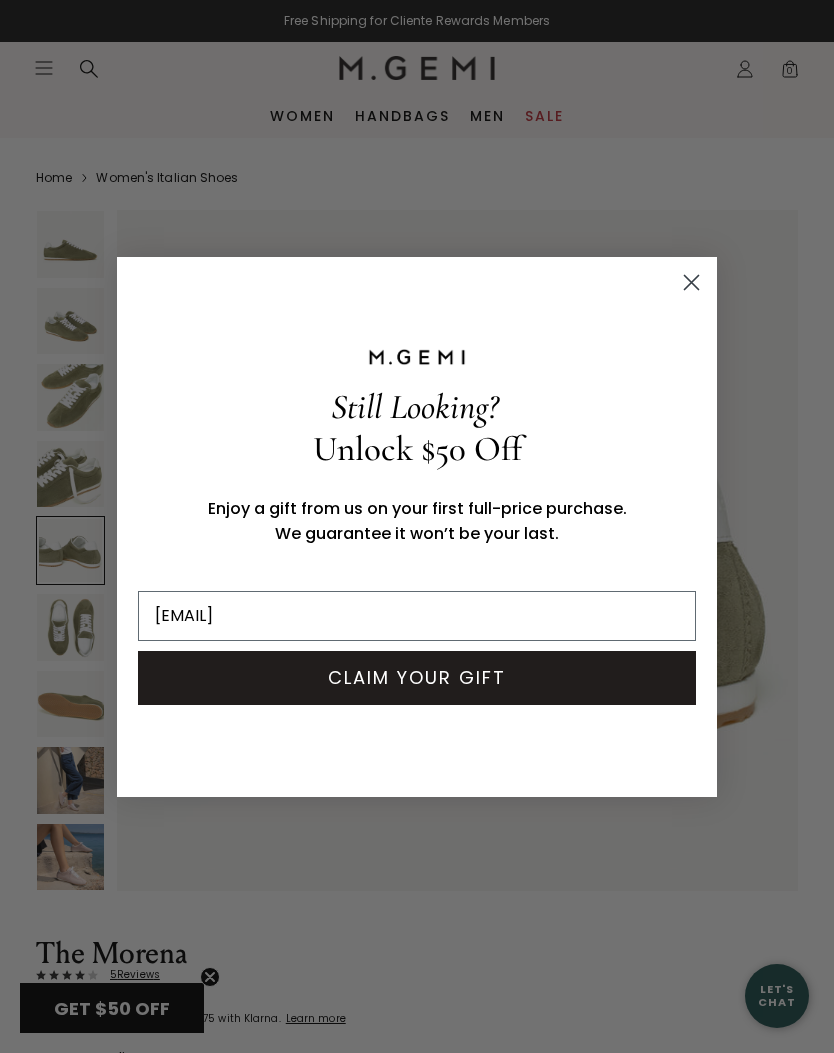 type on "charlottebderrick@yahoo.com" 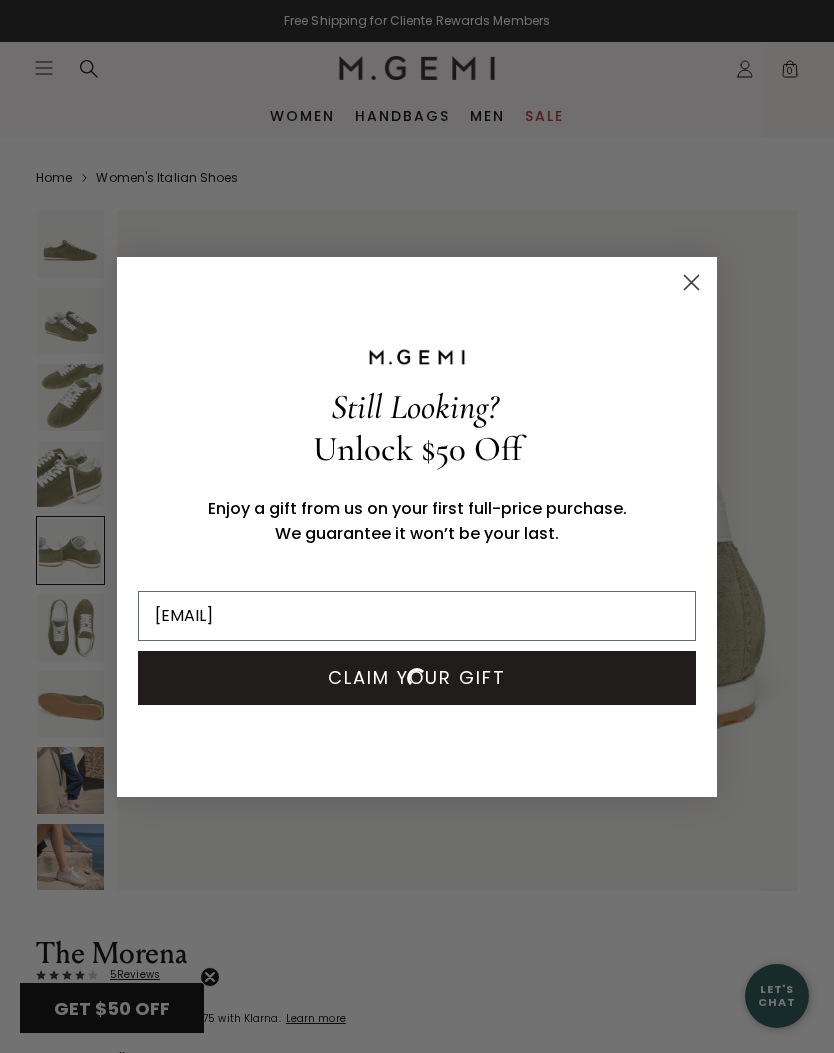 click on "CLAIM YOUR GIFT" at bounding box center [417, 678] 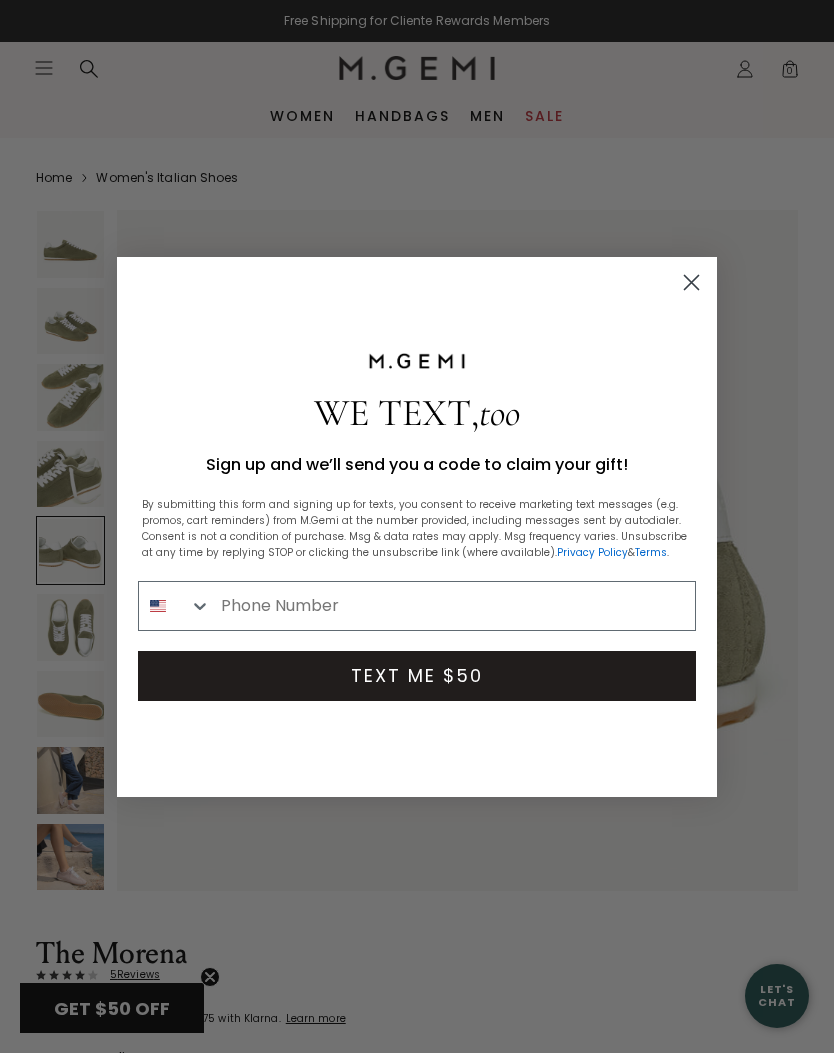 click at bounding box center [453, 606] 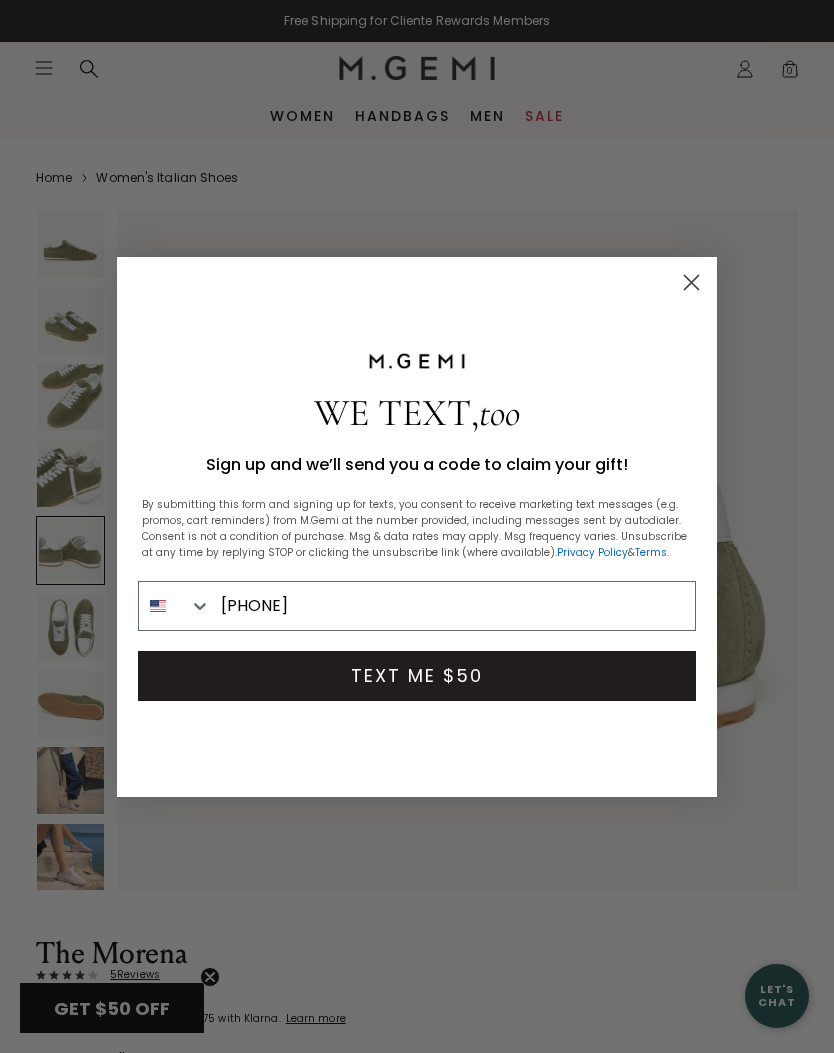 type on "843-412-1602" 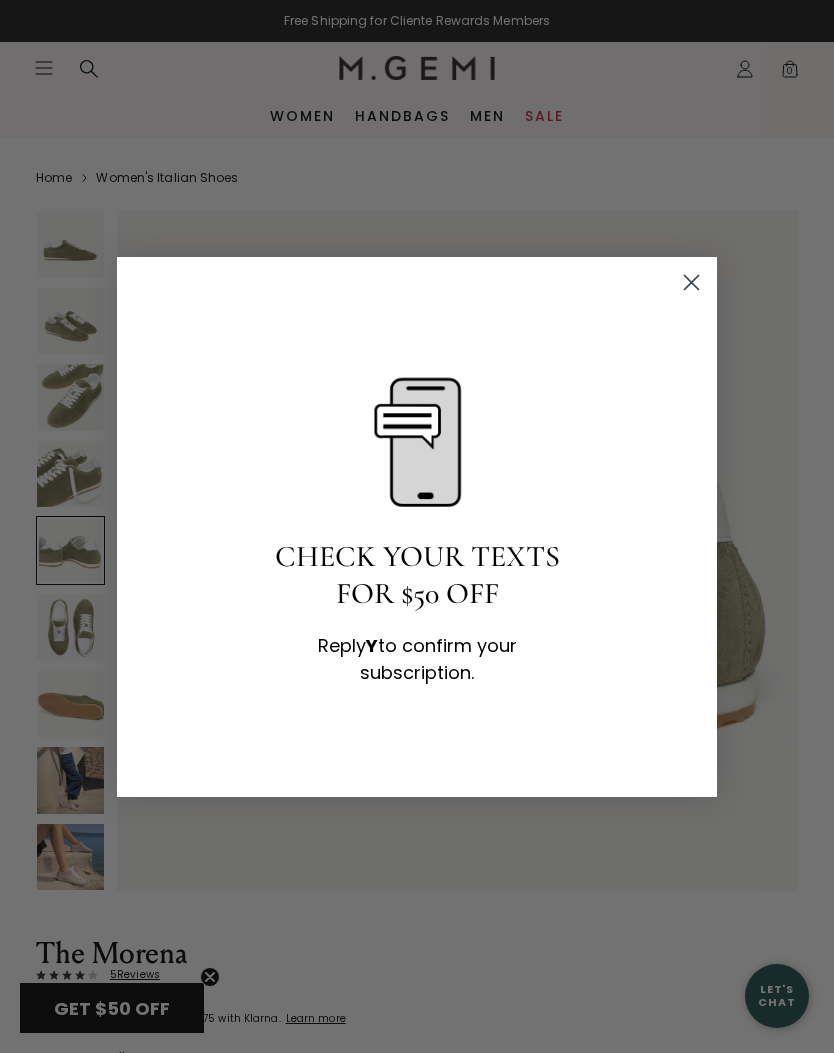 click at bounding box center (417, 442) 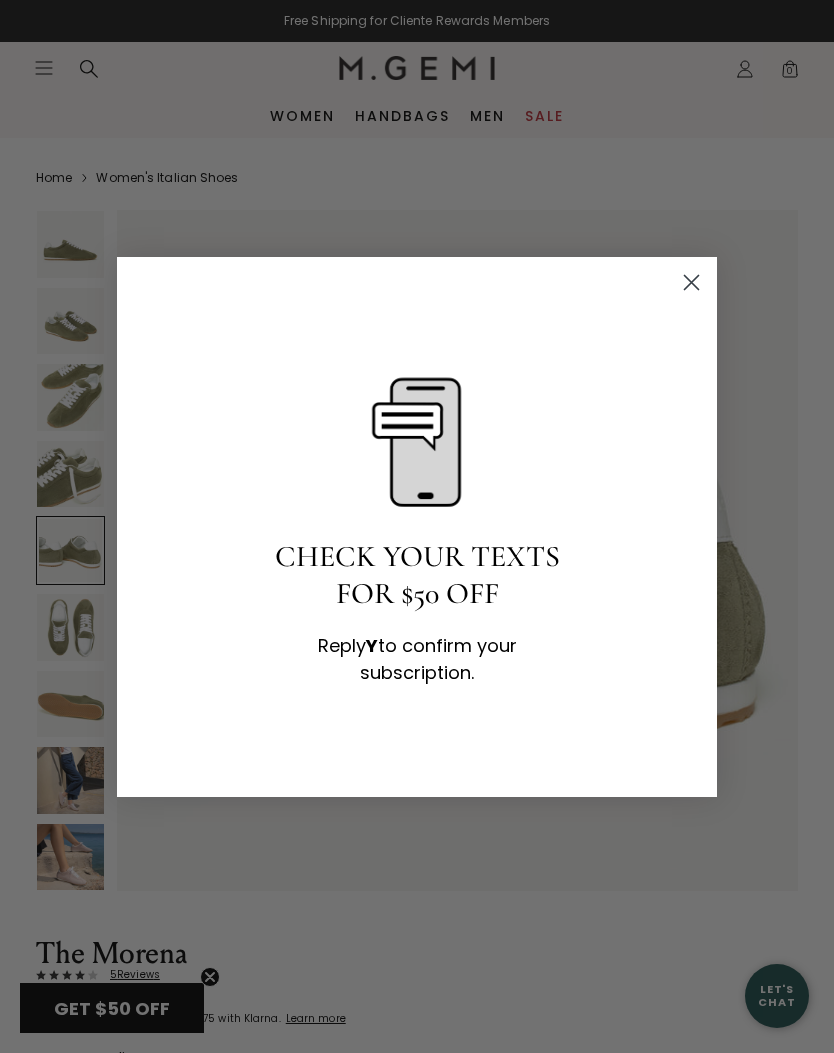 click 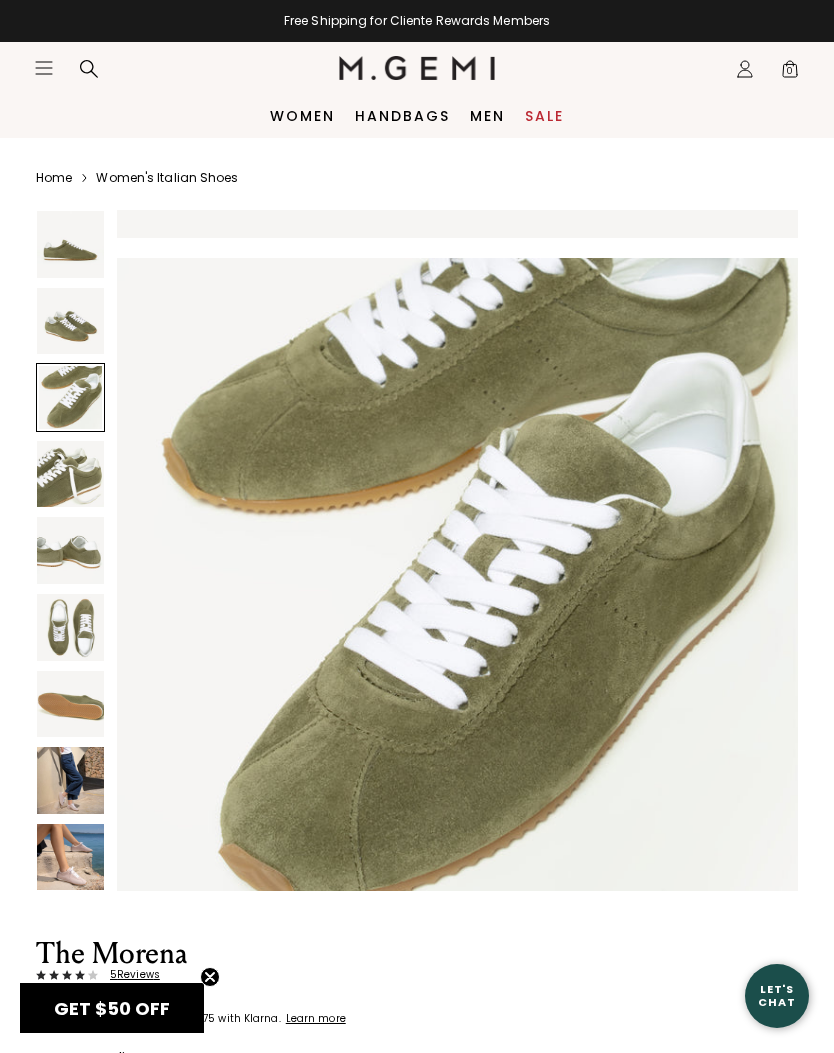scroll, scrollTop: 1355, scrollLeft: 0, axis: vertical 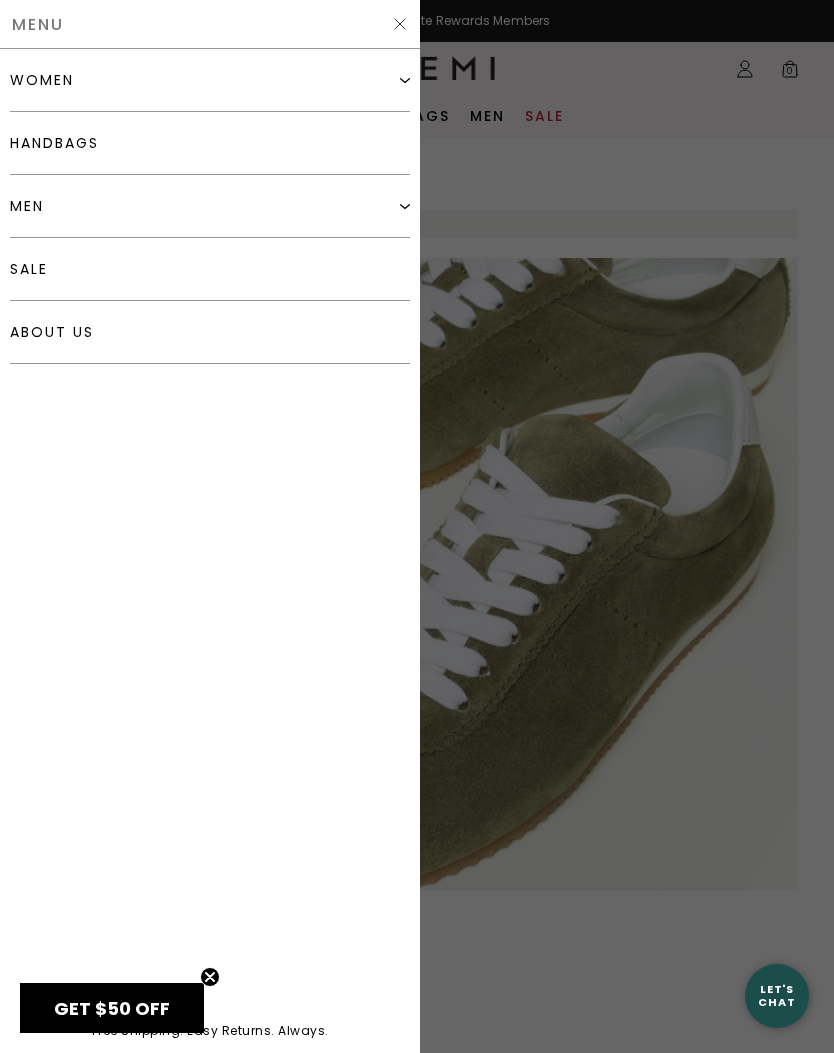 click on "women" at bounding box center [210, 80] 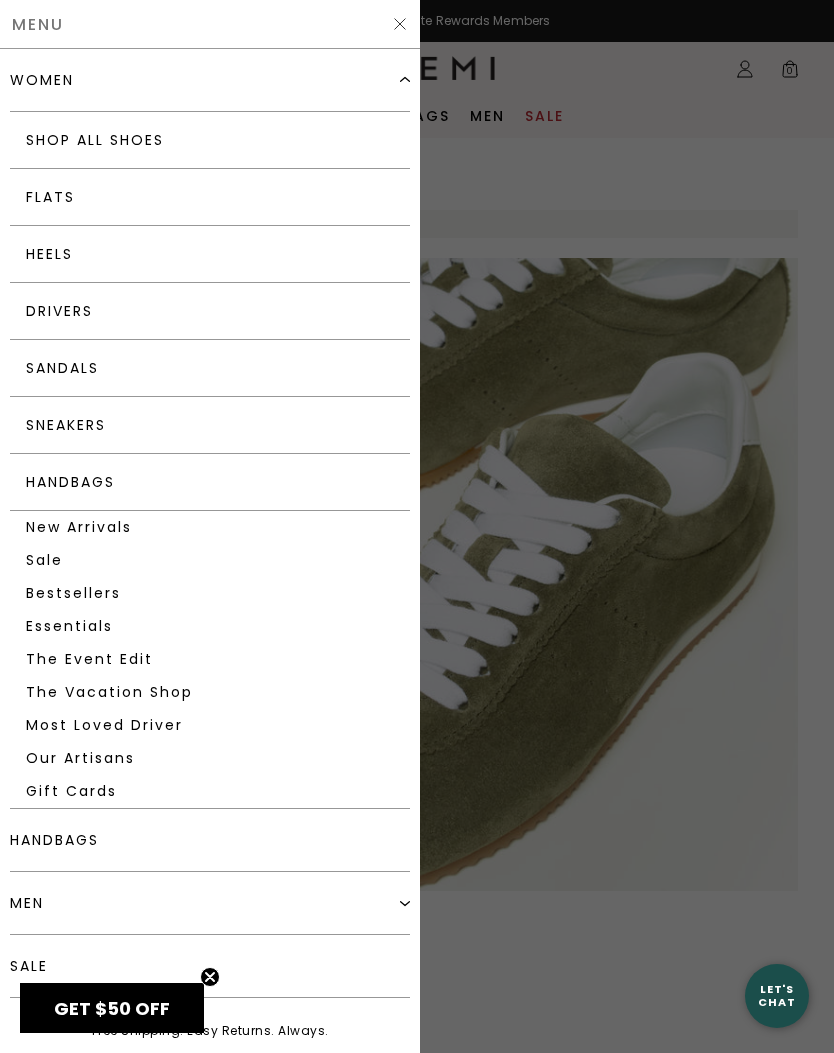click on "Heels" at bounding box center (210, 254) 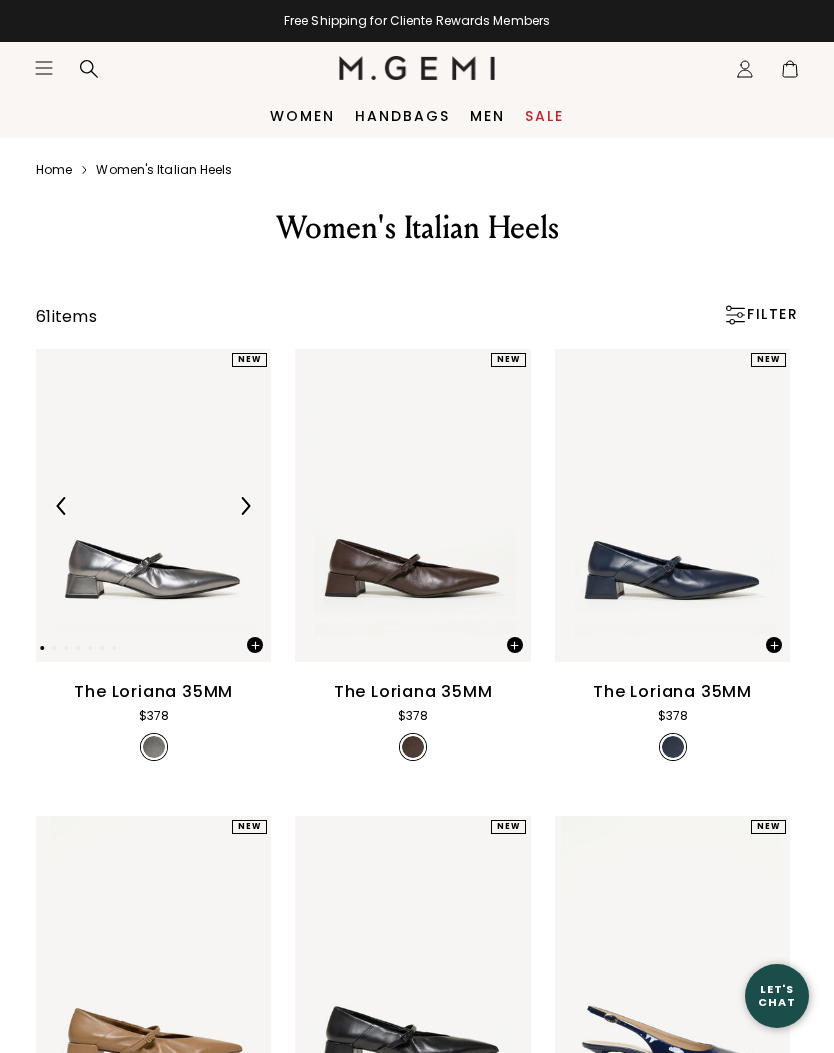 scroll, scrollTop: 0, scrollLeft: 0, axis: both 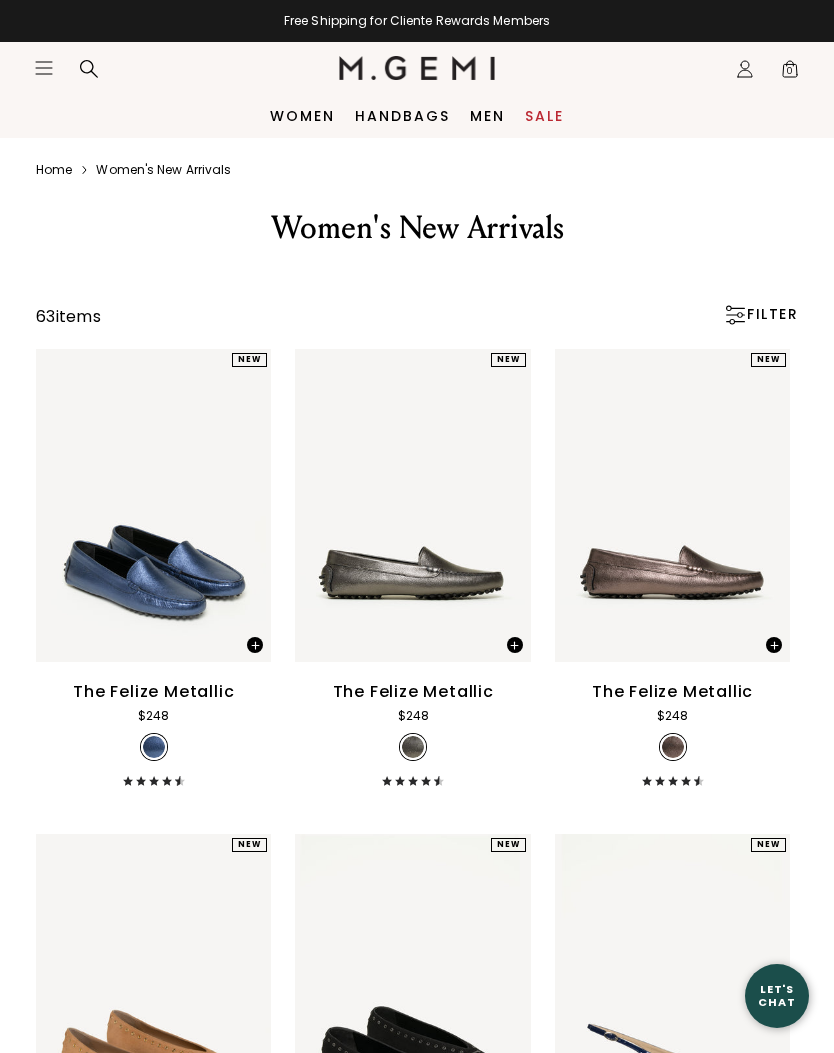 click on "63  items  FILTER NEW NEW NEW NEW NEW NEW NEW NEW The Felize Metallic $248 NEW NEW NEW NEW NEW NEW NEW NEW The Felize Metallic $248 NEW NEW NEW NEW NEW NEW NEW NEW The Felize Metallic $248 NEW NEW NEW NEW NEW NEW NEW NEW The  Mina $348 NEW NEW NEW NEW NEW NEW NEW The  Mina $348 NEW NEW NEW NEW NEW NEW NEW NEW The Lisinda $398 + 5 NEW NEW NEW NEW NEW NEW NEW NEW The Lisinda $398 + 5 NEW NEW NEW NEW NEW NEW NEW NEW The Lisinda $398 + 5 NEW NEW NEW NEW NEW NEW NEW NEW NEW The Loriana $328 + 3 NEW NEW NEW NEW NEW NEW NEW NEW NEW The Loriana $328 + 3 NEW NEW NEW NEW NEW NEW NEW NEW NEW The Loriana $328 + 3 NEW NEW NEW NEW NEW NEW NEW NEW NEW The Loriana $328 + 3 The Una $298 + 11 The Una $298 + 11 The Una $298 + 11 The Una $298 + 11 The Una $298 + 11 The Una $298 + 11 The Una $298 + 11 The Una $298 + 11 NEW NEW NEW NEW NEW NEW NEW NEW The Amabile $298 + 1 NEW NEW NEW NEW NEW NEW NEW NEW The Amabile $298 + 1 NEW NEW NEW NEW NEW NEW NEW NEW The Amabile $298 + 1 NEW NEW NEW NEW NEW NEW NEW NEW The Amabile $298 + 1 +" at bounding box center (417, 5397) 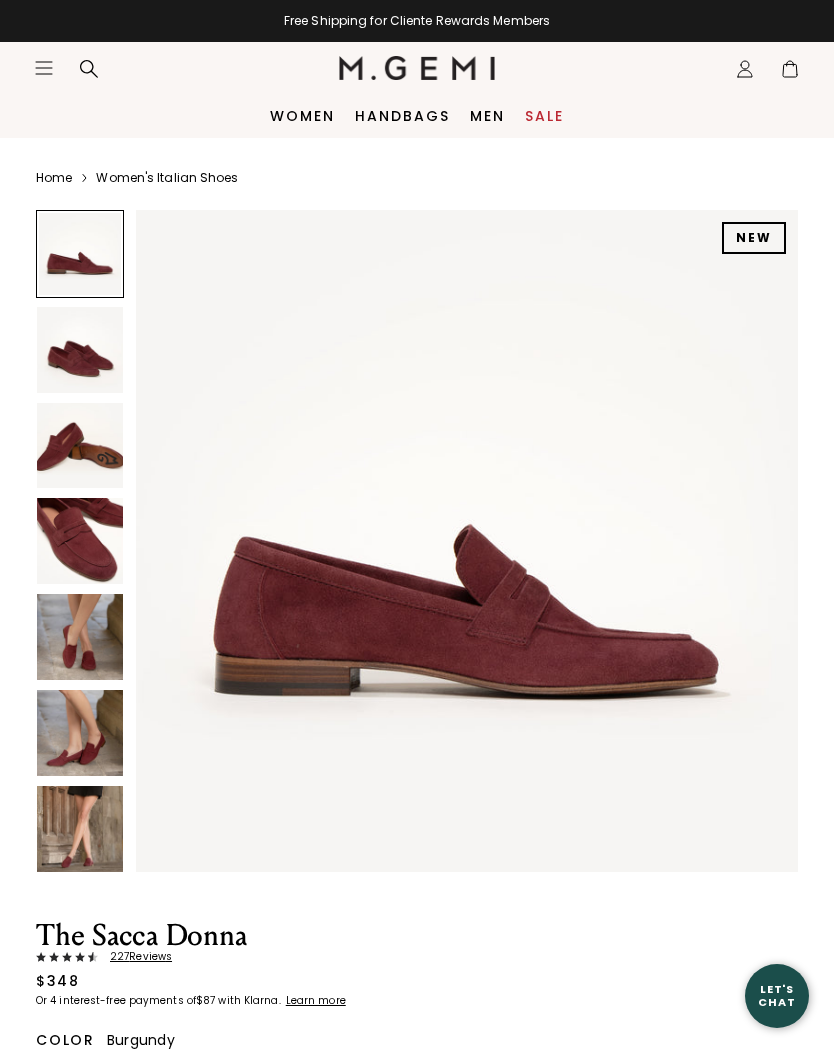 scroll, scrollTop: 0, scrollLeft: 0, axis: both 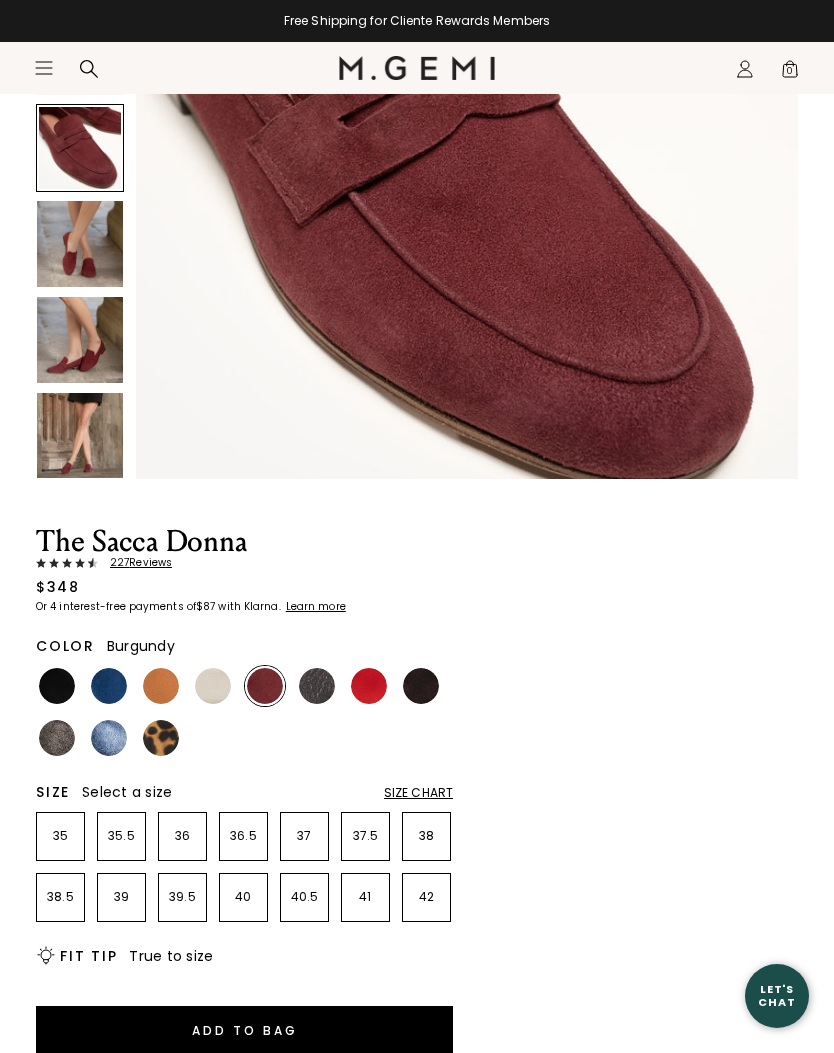 click at bounding box center (317, 686) 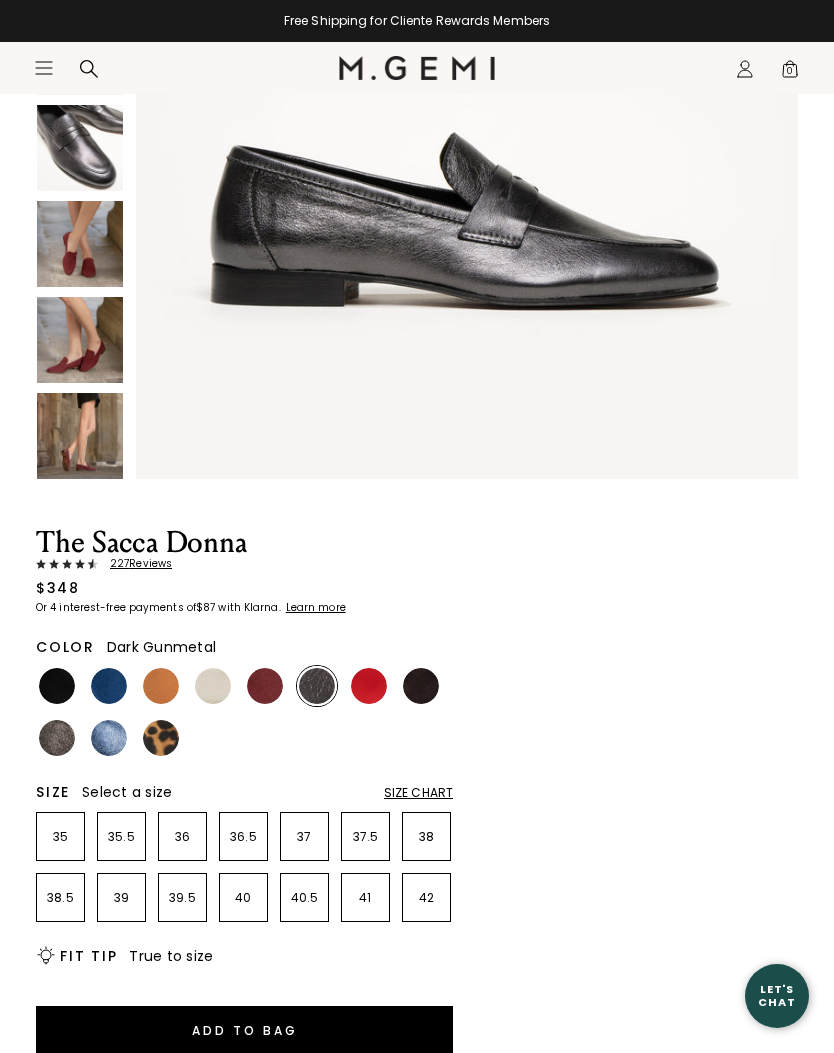 scroll, scrollTop: 0, scrollLeft: 0, axis: both 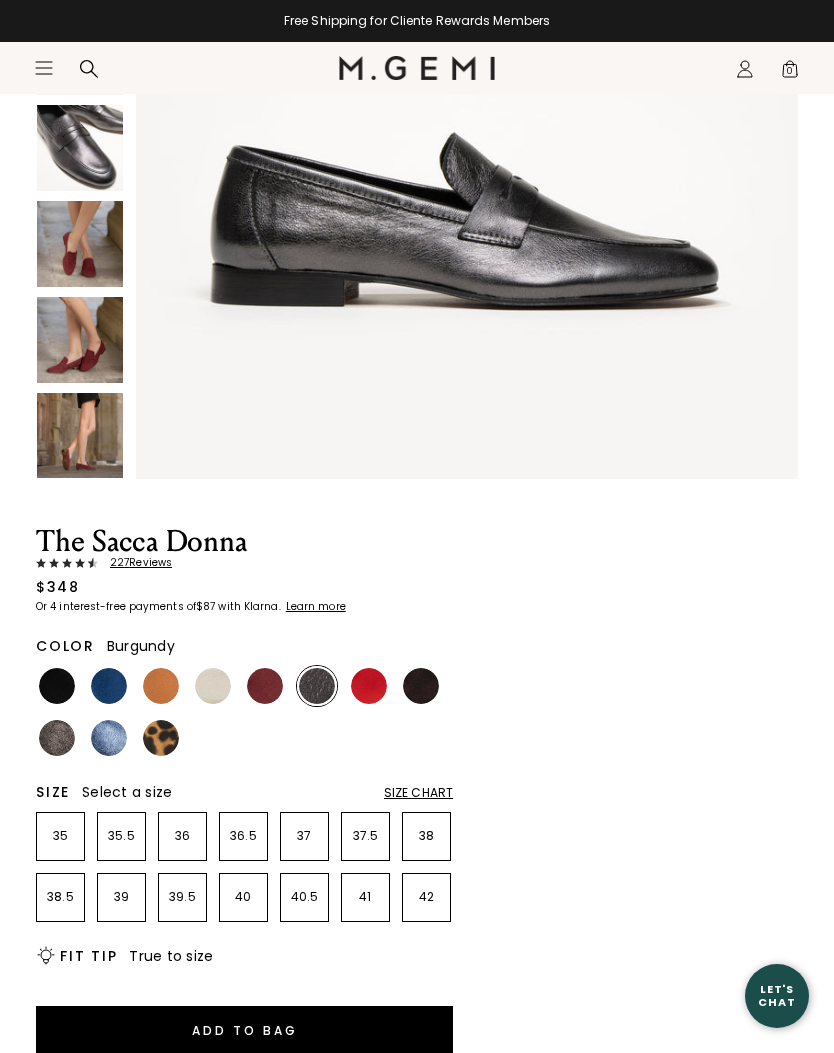 click at bounding box center (265, 686) 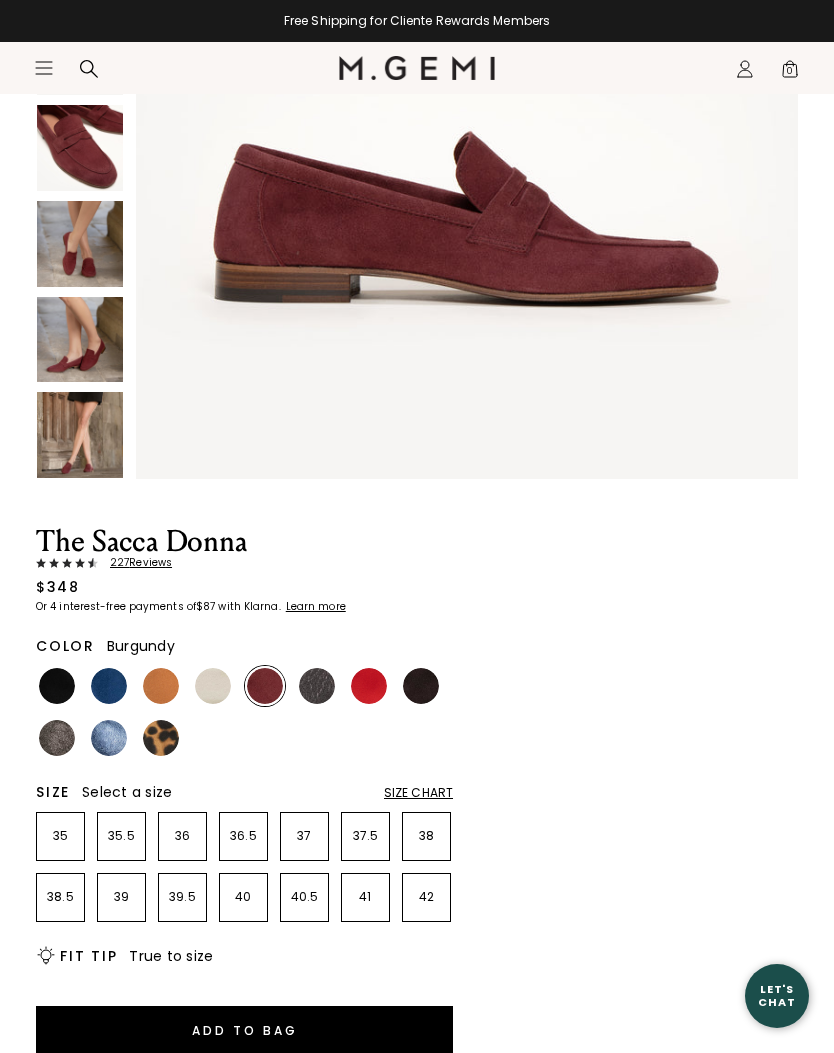 scroll, scrollTop: 0, scrollLeft: 0, axis: both 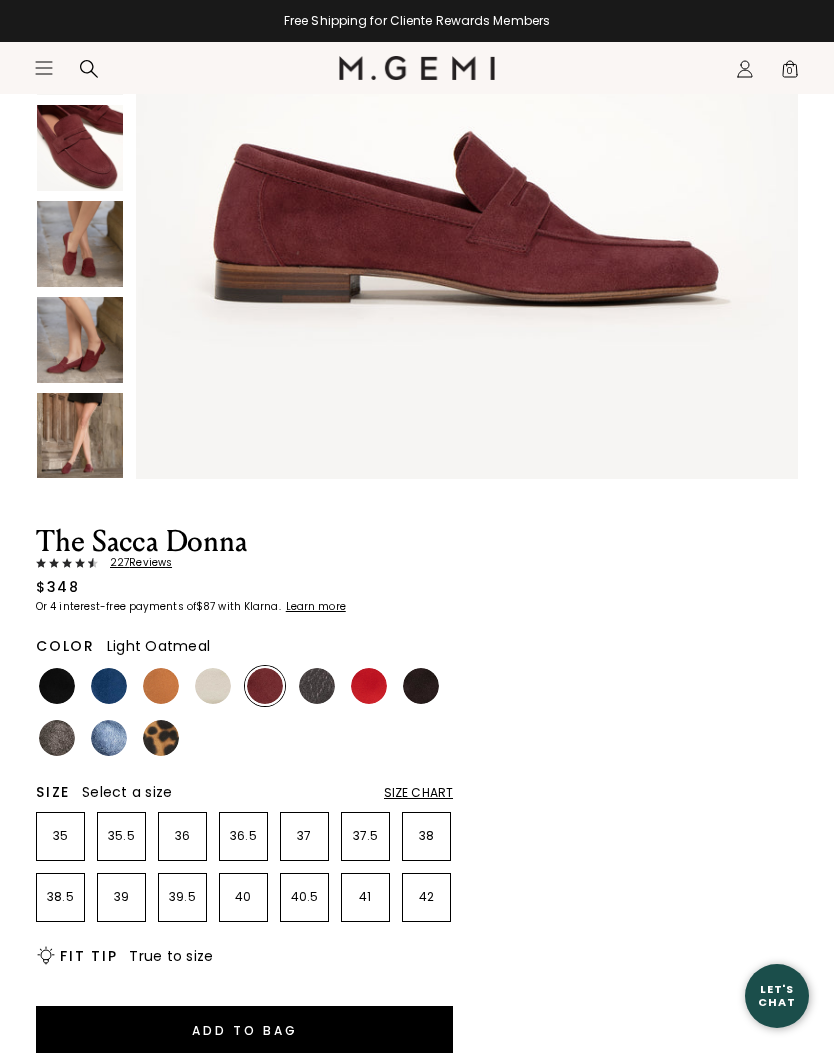 click at bounding box center [213, 686] 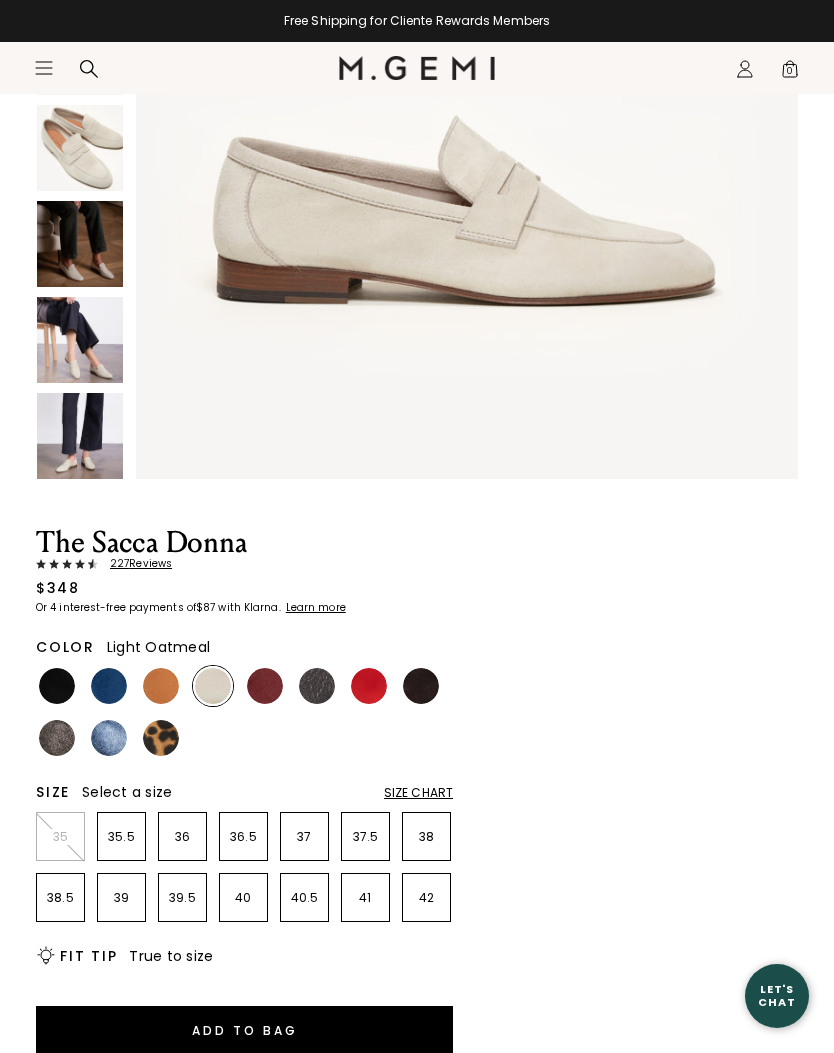 scroll, scrollTop: 0, scrollLeft: 0, axis: both 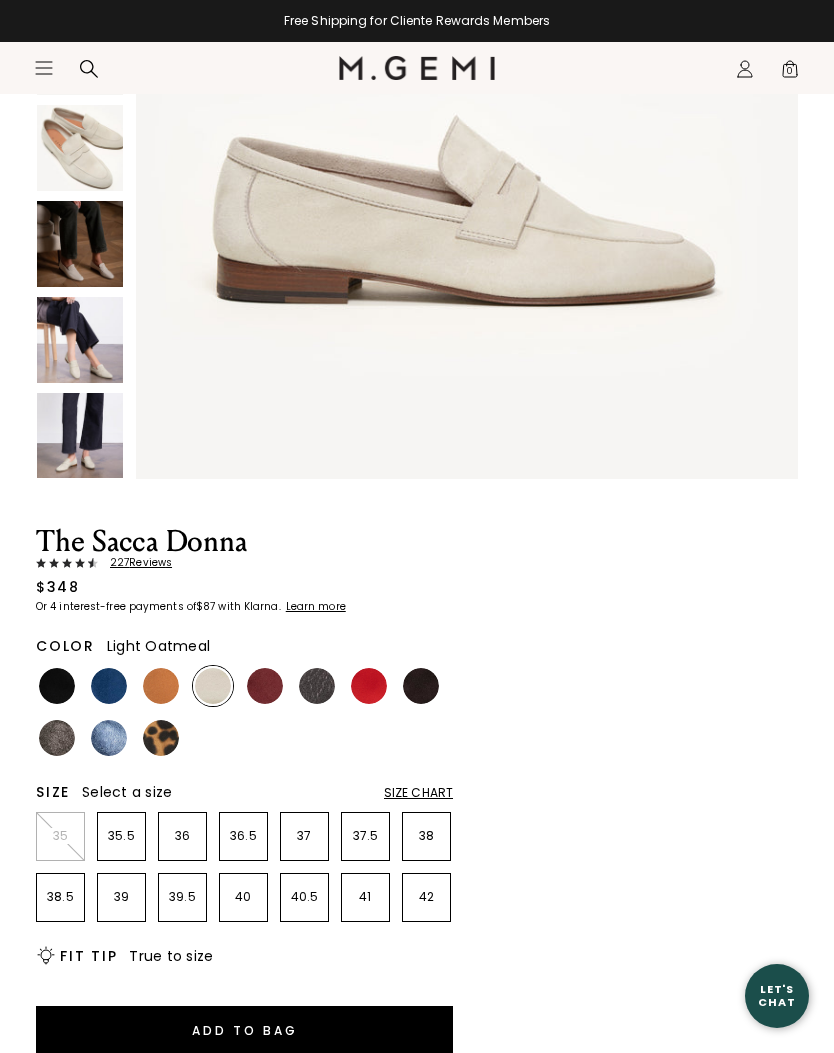 click at bounding box center [161, 686] 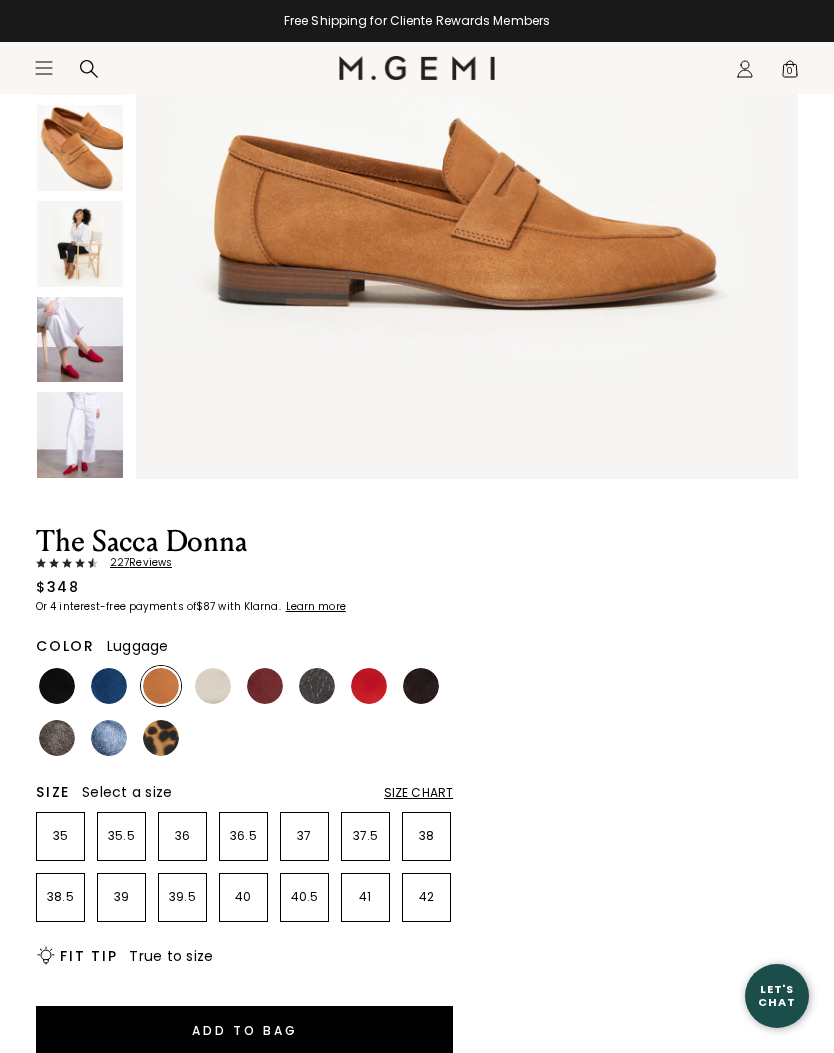 scroll, scrollTop: 0, scrollLeft: 0, axis: both 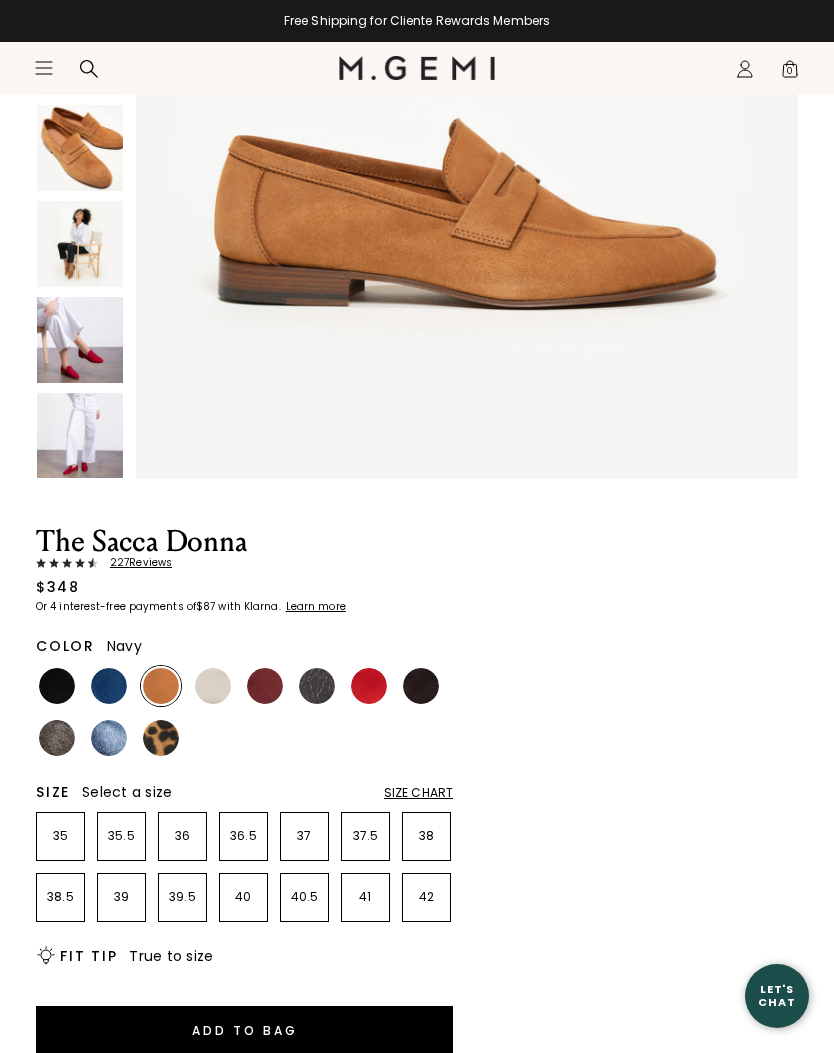 click at bounding box center [109, 686] 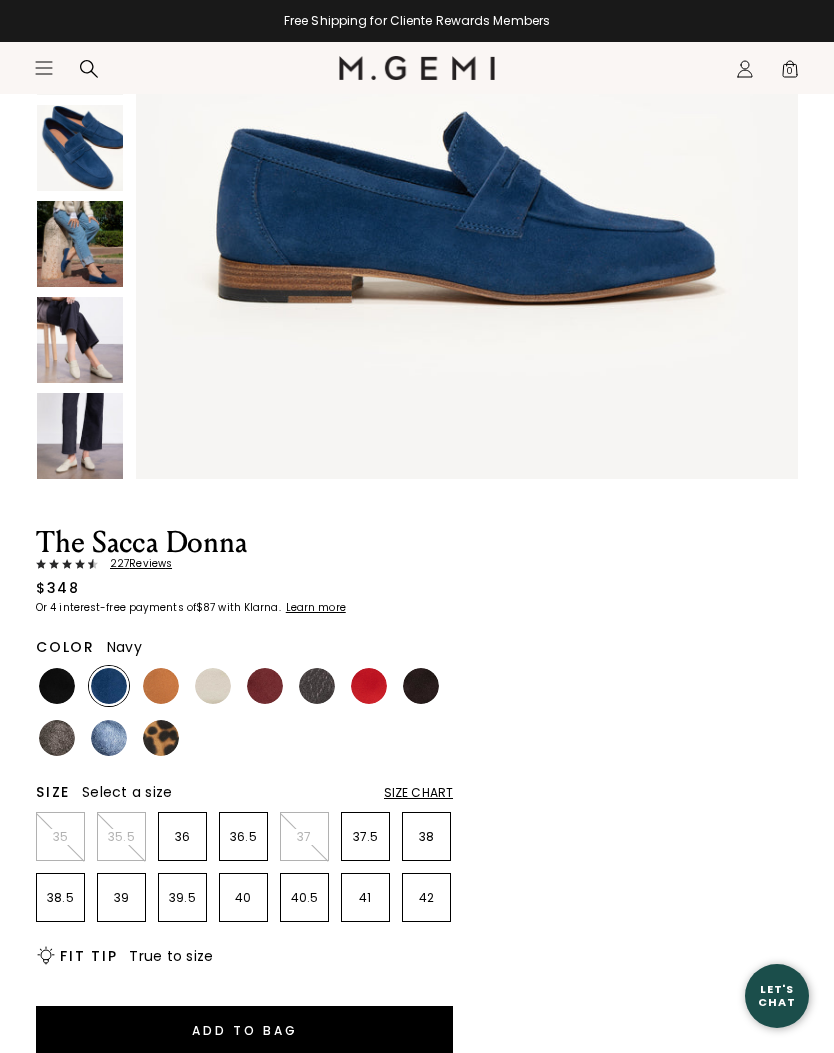 scroll, scrollTop: 0, scrollLeft: 0, axis: both 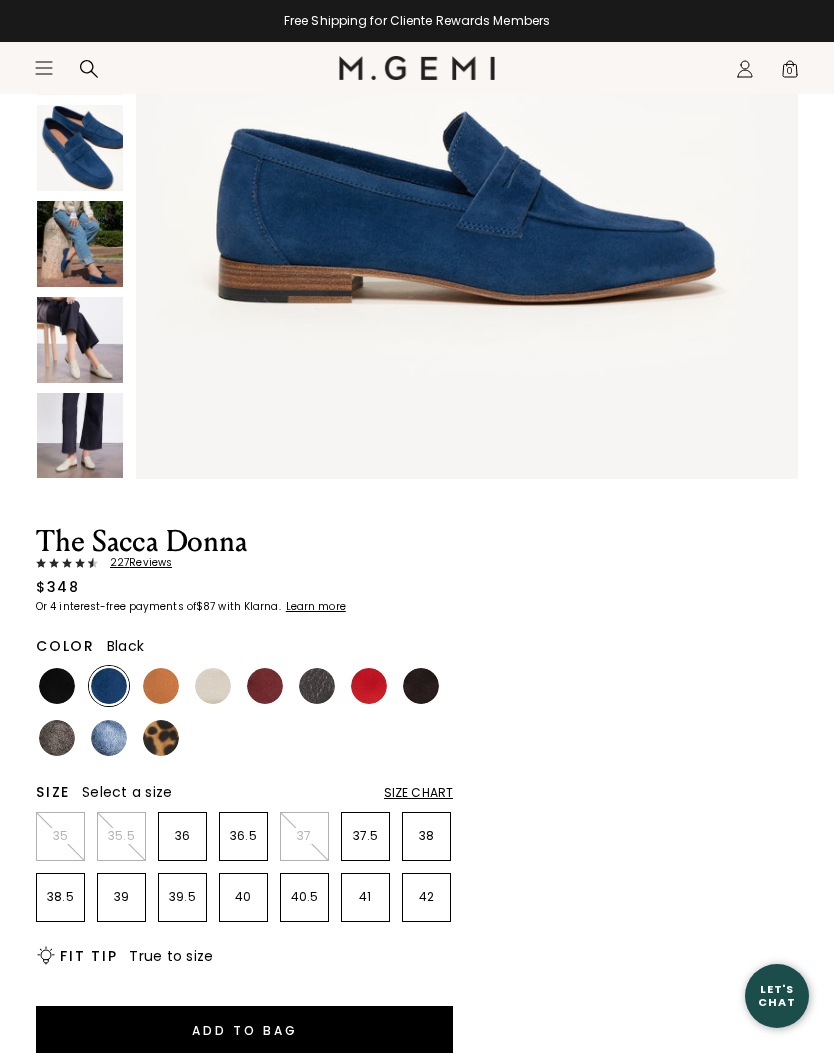 click at bounding box center [57, 686] 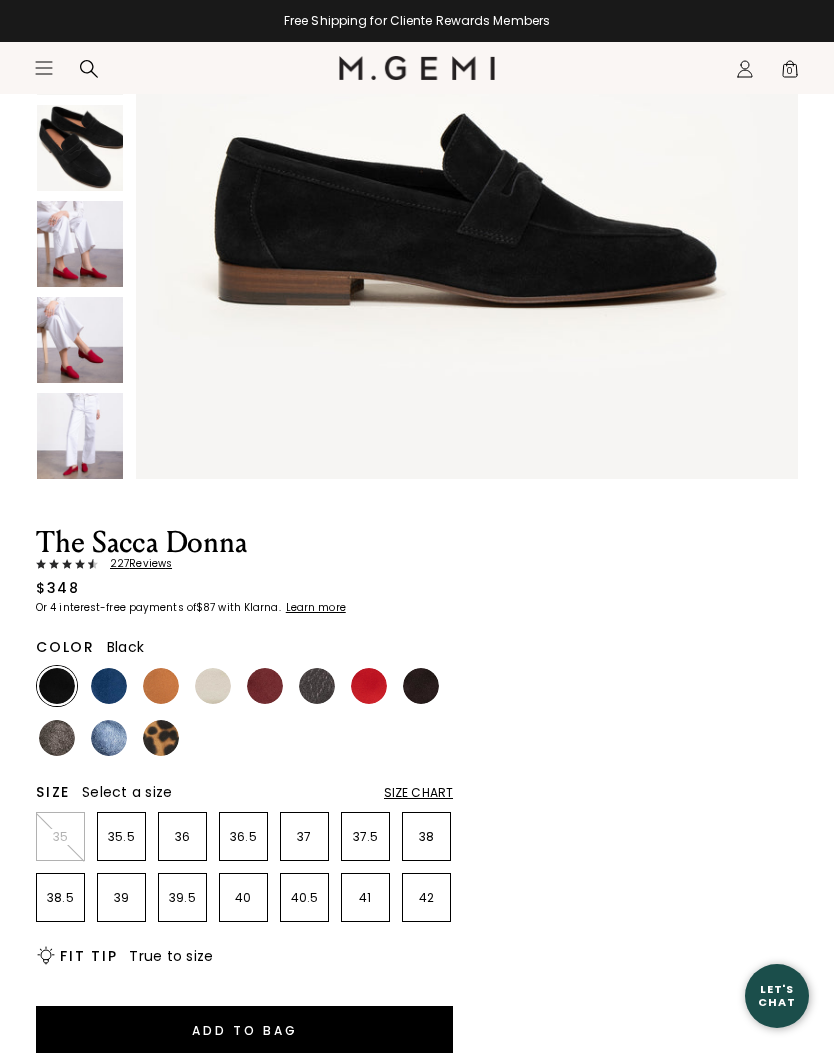 scroll, scrollTop: 0, scrollLeft: 0, axis: both 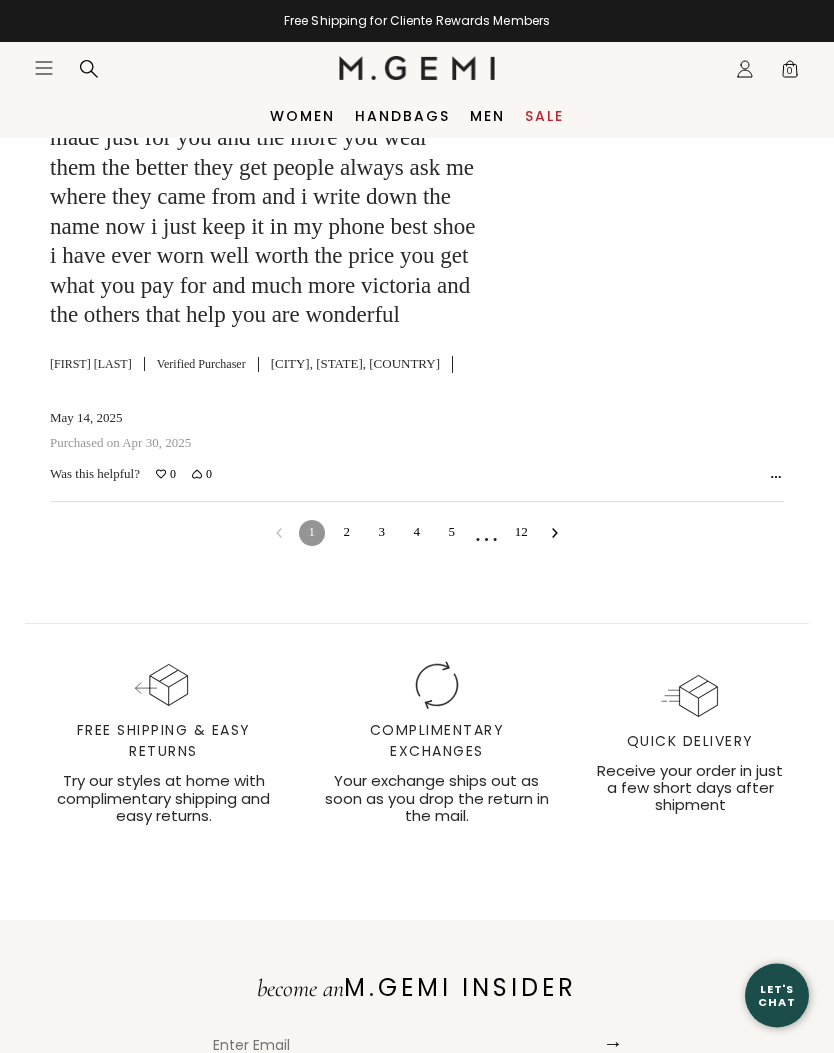 click on "2" at bounding box center [347, 534] 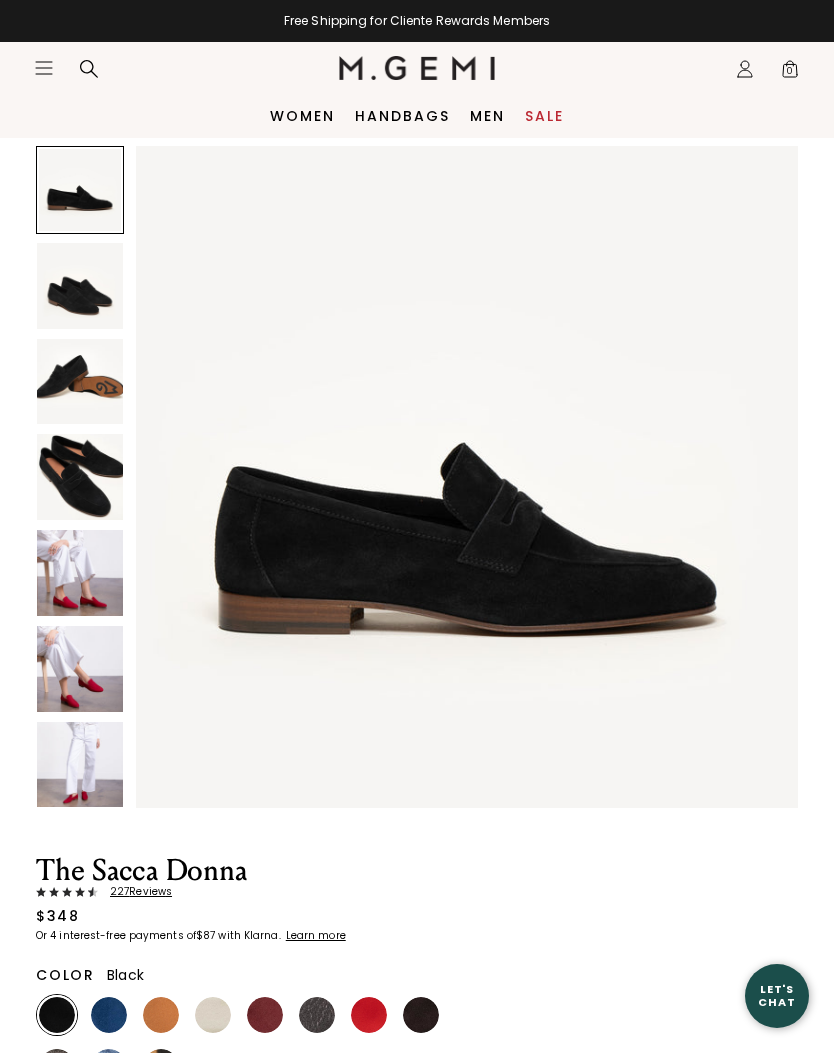 scroll, scrollTop: 0, scrollLeft: 0, axis: both 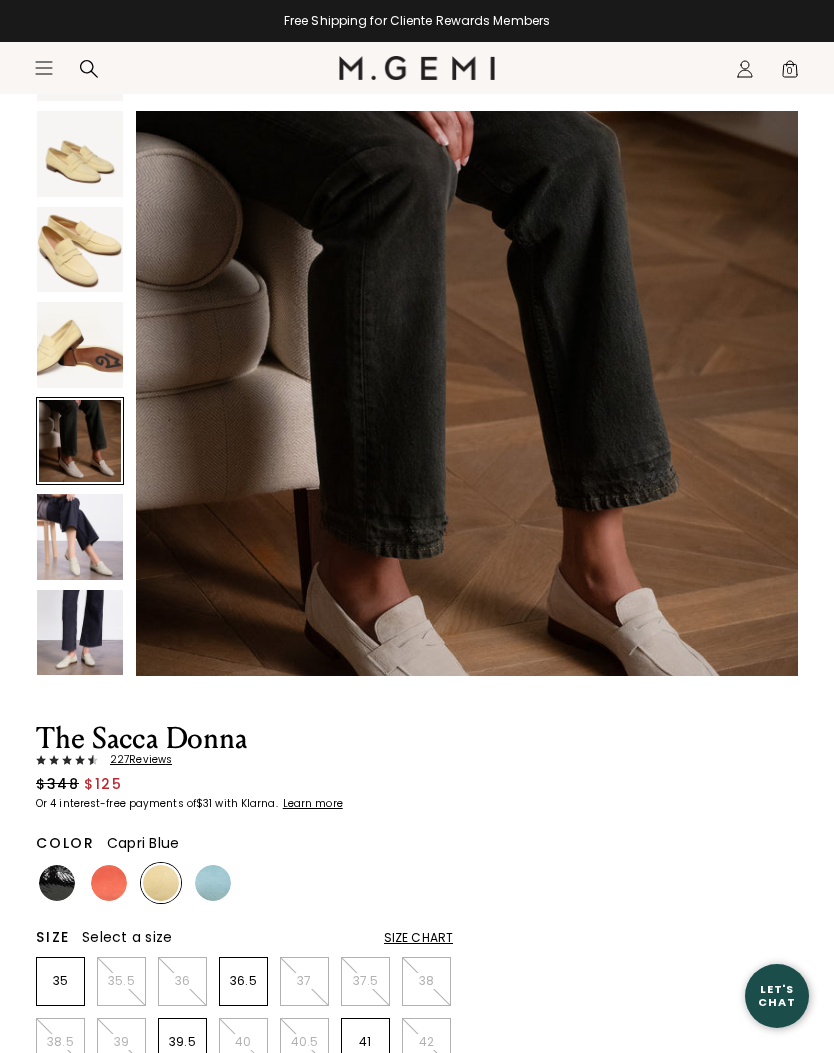 click at bounding box center (213, 883) 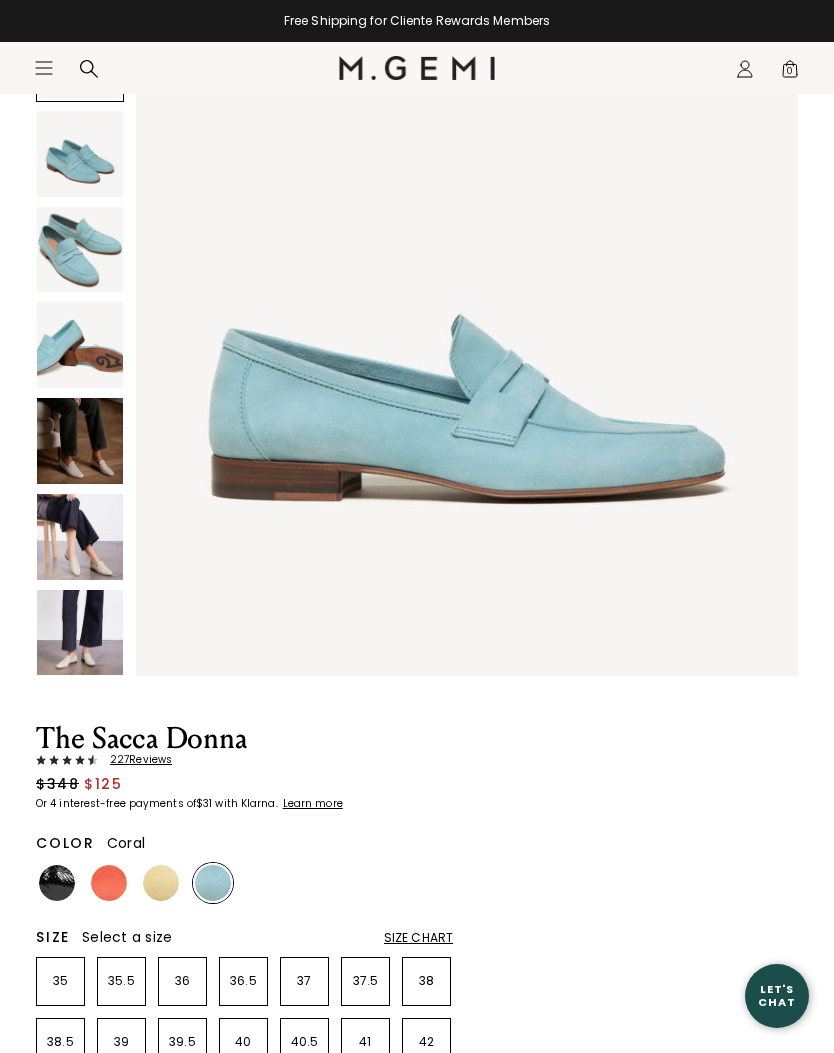 click at bounding box center [109, 883] 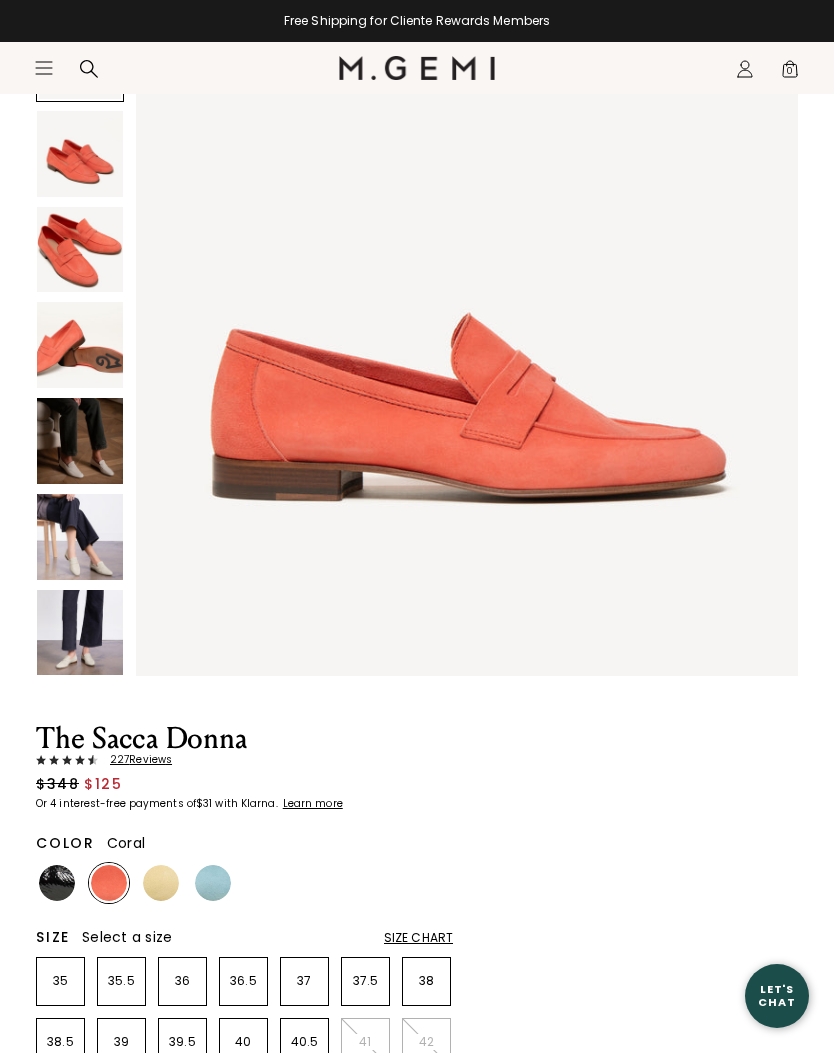 click at bounding box center [57, 883] 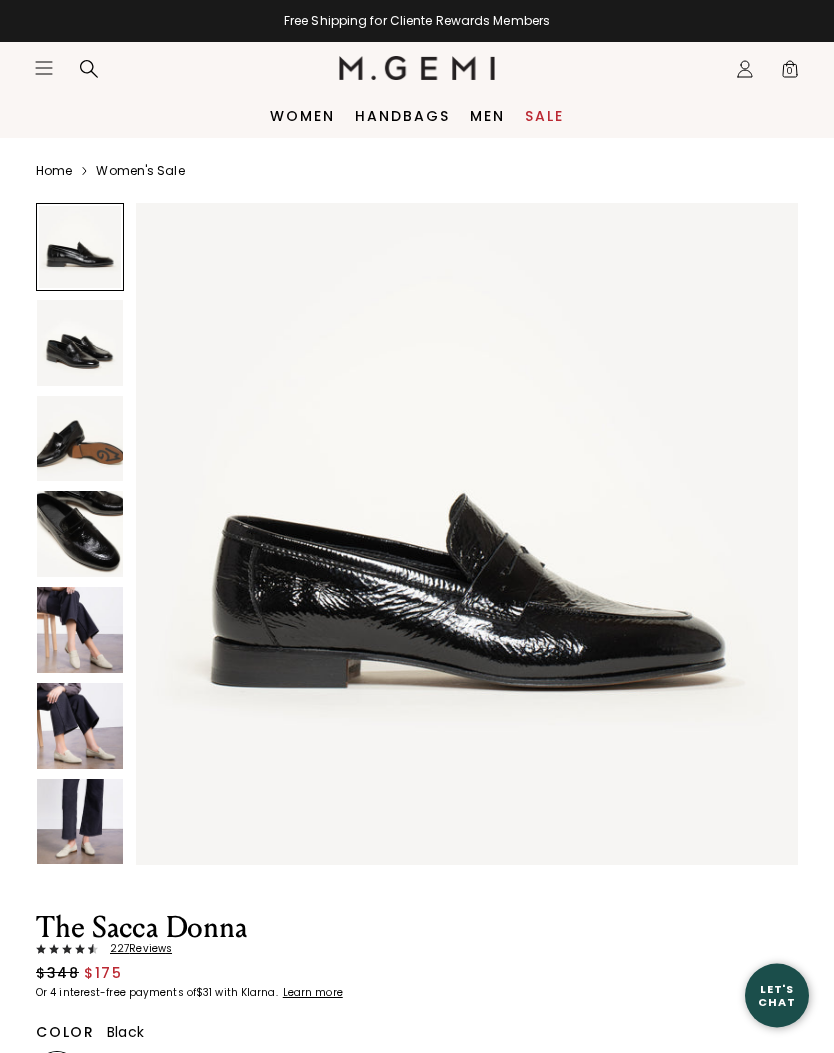 scroll, scrollTop: 0, scrollLeft: 0, axis: both 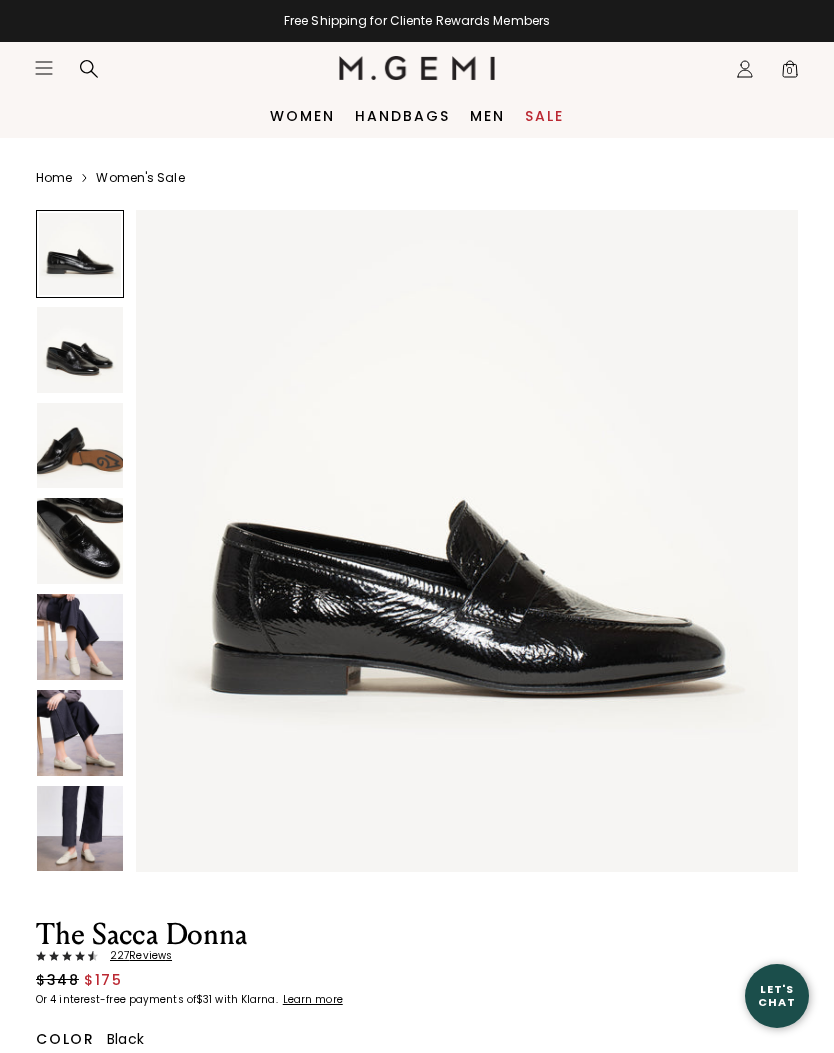 click on "Home Women's Sale
The Sacca Donna 227  Review s $348 $175
Or 4 interest-free payments of  $31   with Klarna Learn more
Color  Black Size Select a size Size Chart 35 35.5 36 36.5 37 37.5 38 38.5 39 39.5 40 40.5 41 42 Icons/20x20/bulb@2x Fit Tip True to size Add to Bag Items will be refunded in the form of an M.Gemi eGift Card. Cannot be combined with other offers. Free Shipping for  Cliente Rewards  Members Thoughts from Maria Updated in hand-sewn naplak leather—a softer and more pliant alternative to traditional patent—The Sacca Donna is our classic Italian loafer. Designed for utmost flexibility, lightness, and comfort, it also features rubber inserts on the sole and a stacked leather heel for added traction. It’s the ideal year-round shoe. Details Italian naplak leather upper
Italian calf leather lining
Nubuck leather sole with natural rubber M.Gemi insert
10mm (0.4") stacked heel
Handmade in Tuscany, Italy Shipping" at bounding box center (417, 1085) 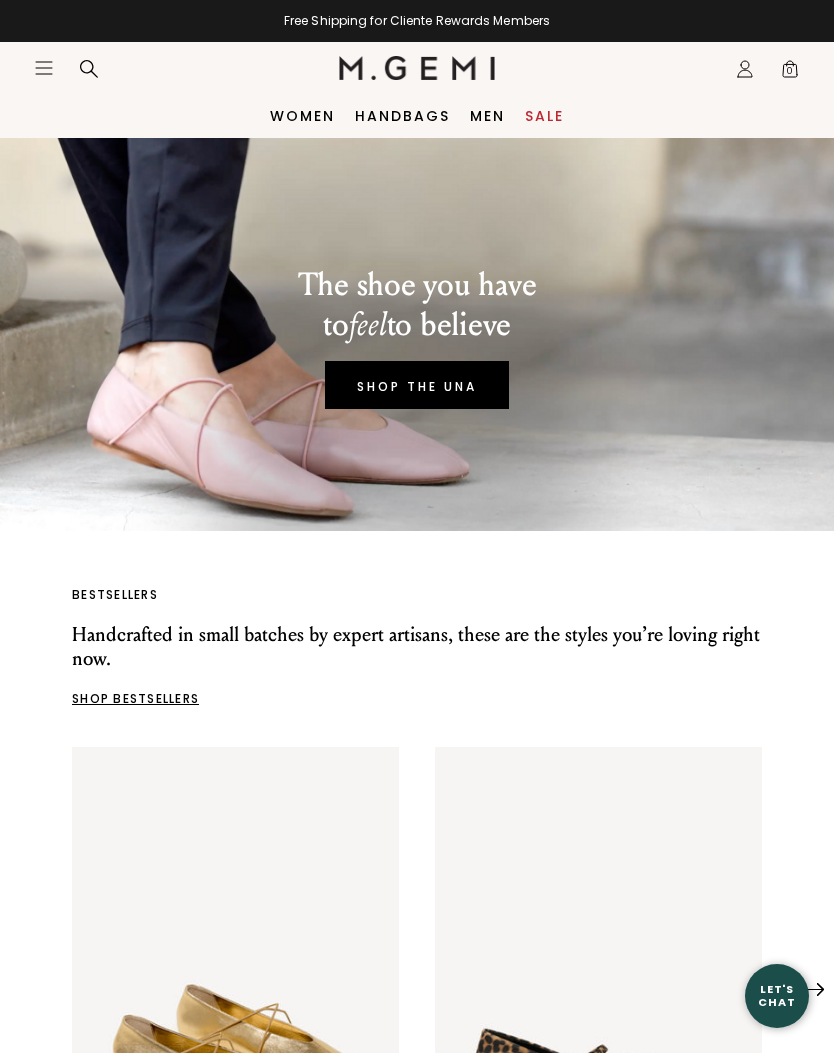 scroll, scrollTop: 0, scrollLeft: 0, axis: both 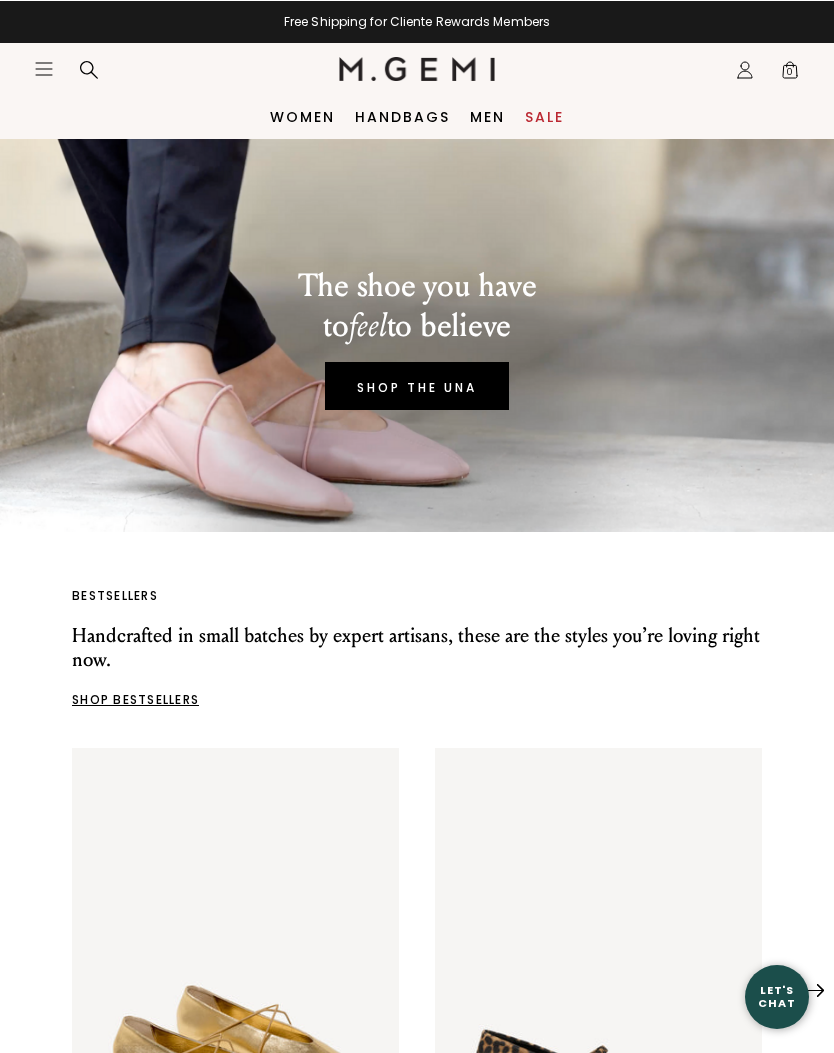 click at bounding box center [89, 69] 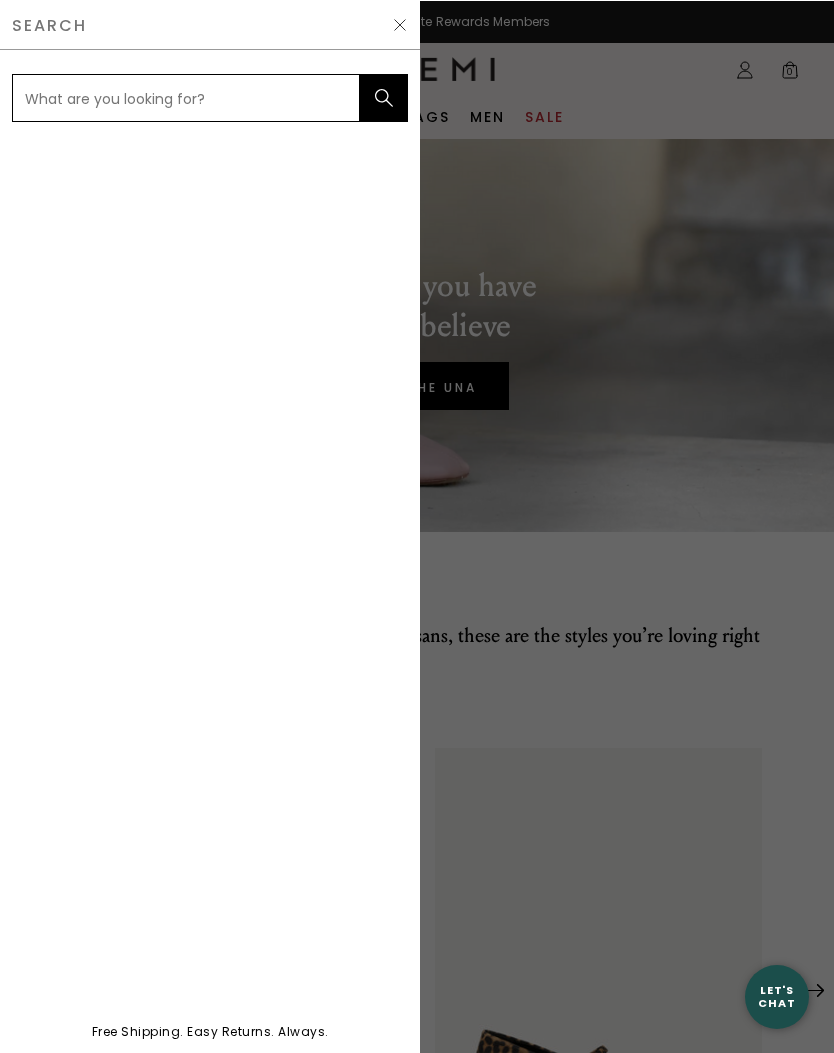 click at bounding box center [186, 97] 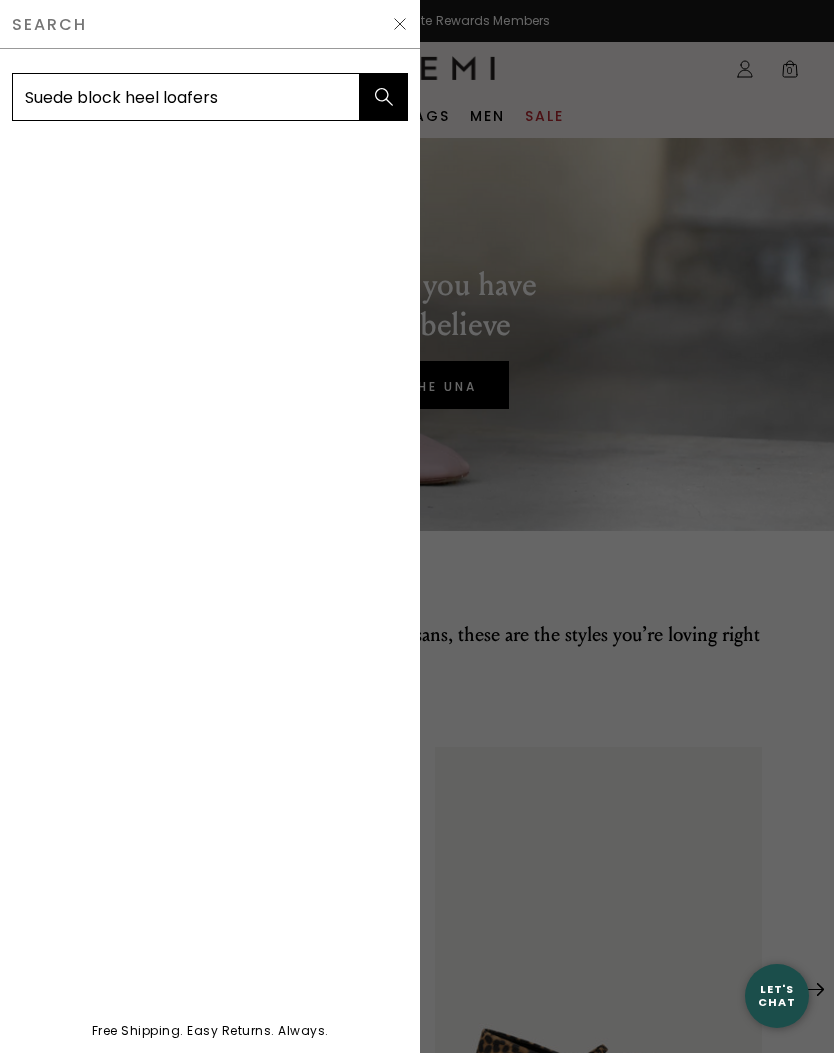 type on "Suede block heel loafers" 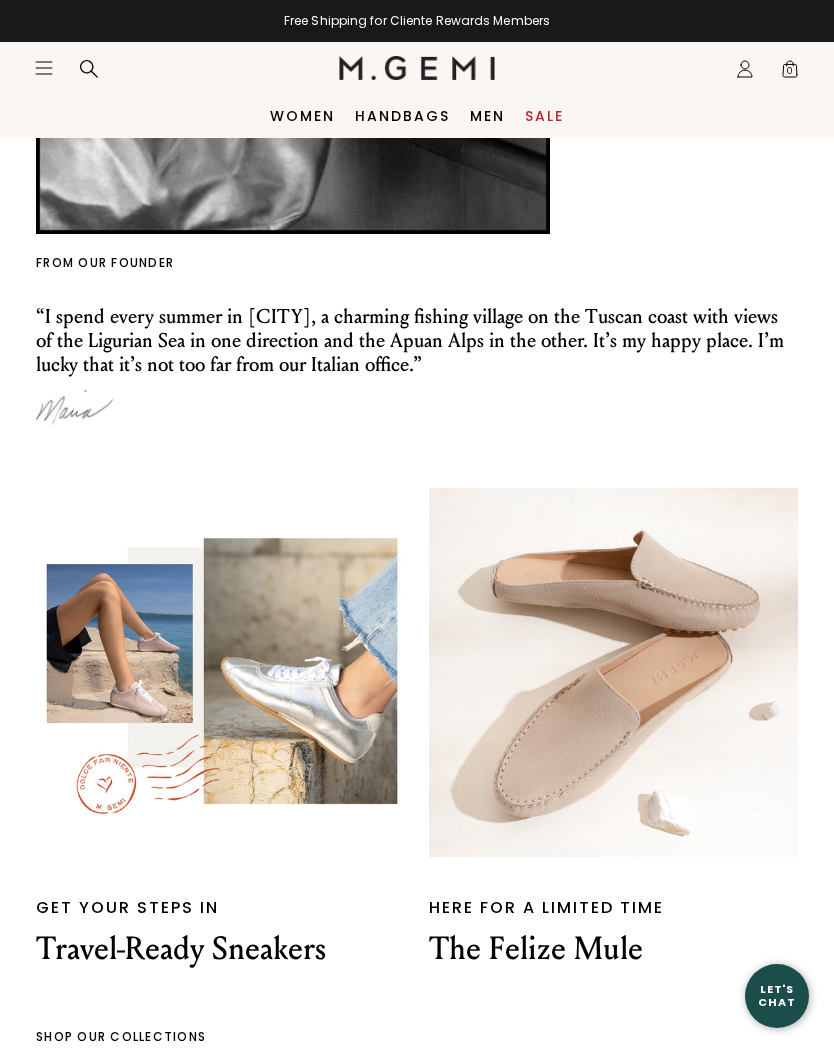 scroll, scrollTop: 3552, scrollLeft: 0, axis: vertical 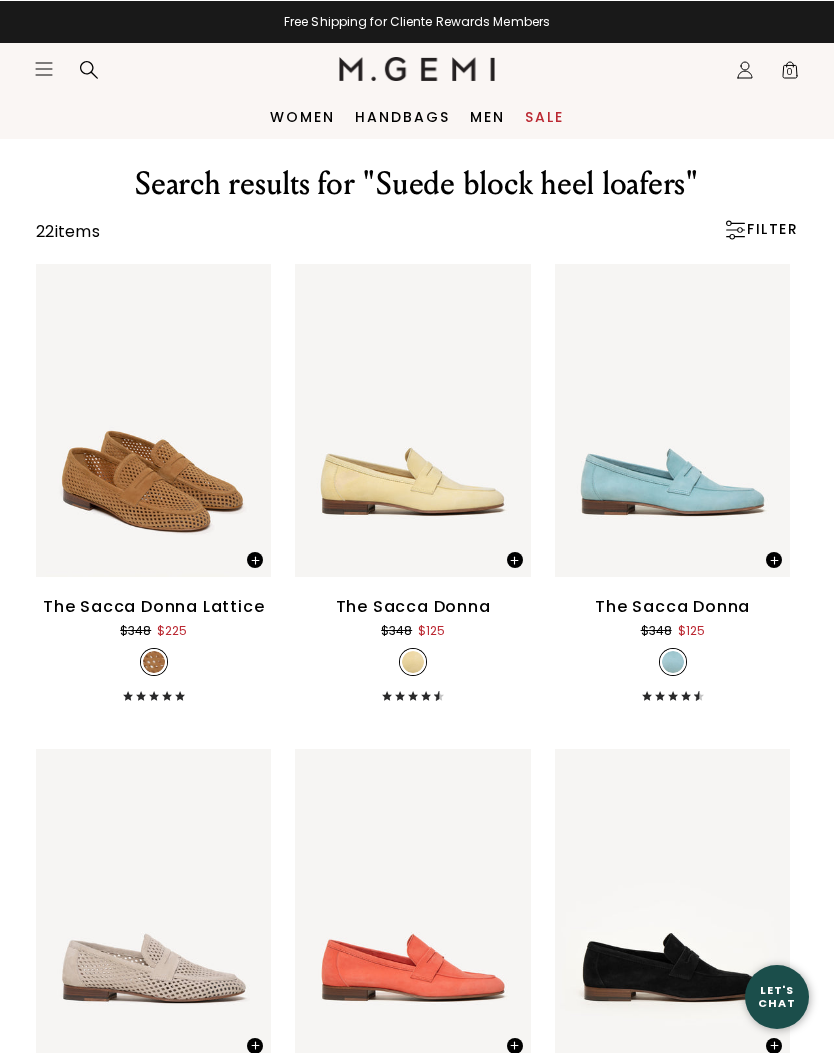 click 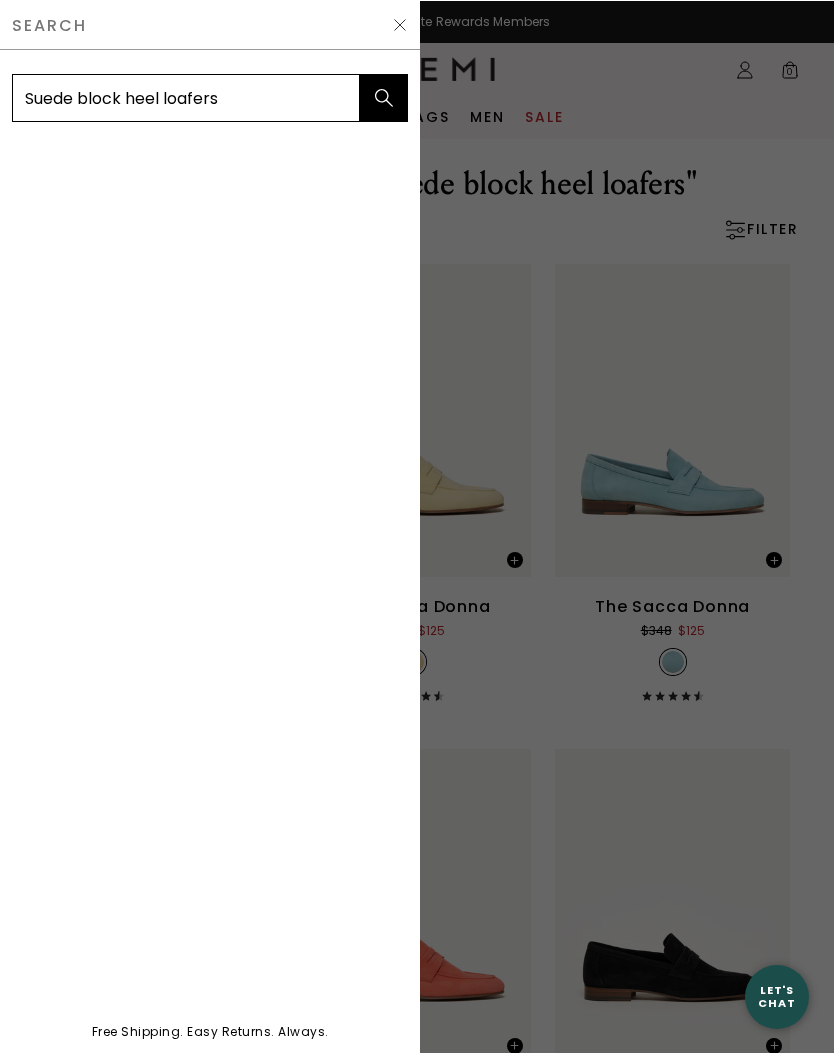 click on "Suede block heel loafers" at bounding box center (186, 97) 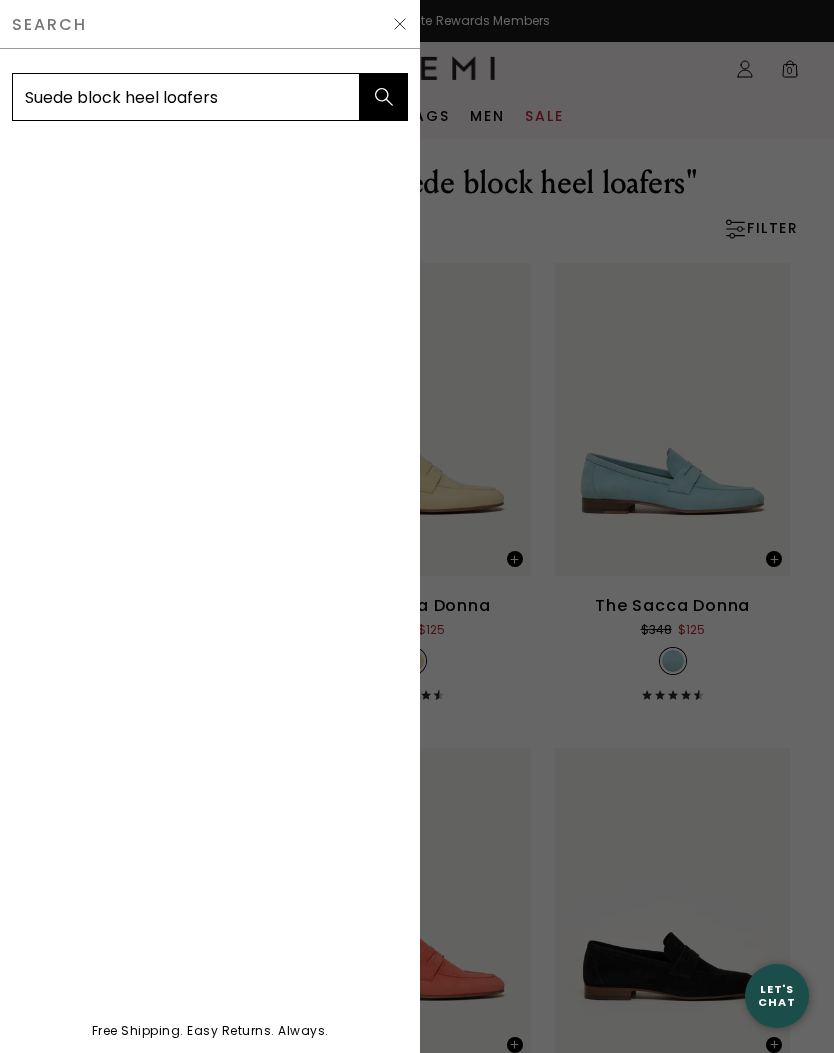 click on "Suede block heel loafers" at bounding box center [186, 97] 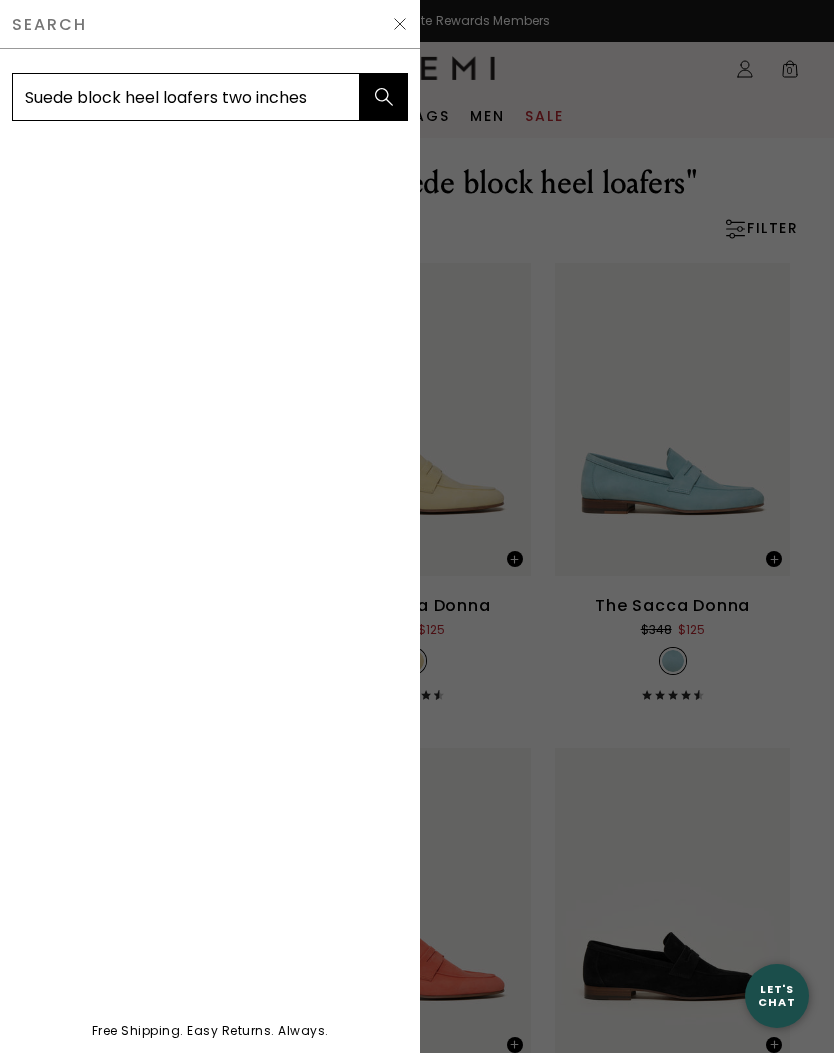 type on "Suede block heel loafers two inches" 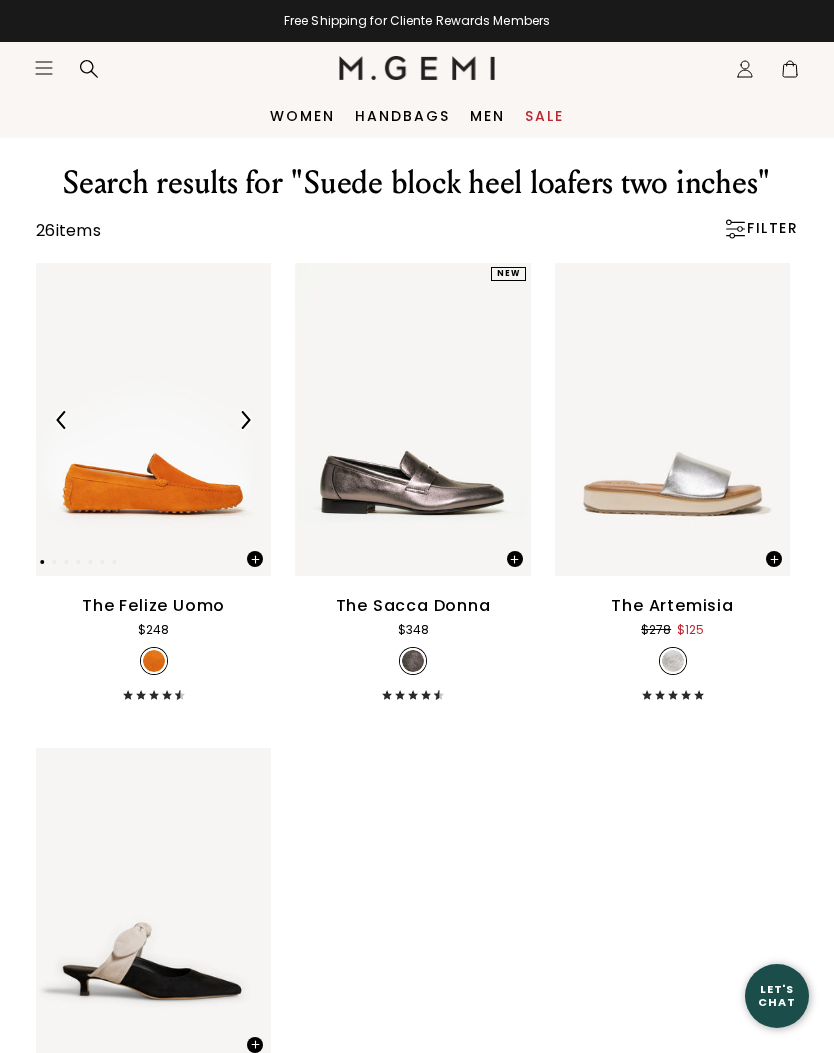 scroll, scrollTop: 0, scrollLeft: 0, axis: both 